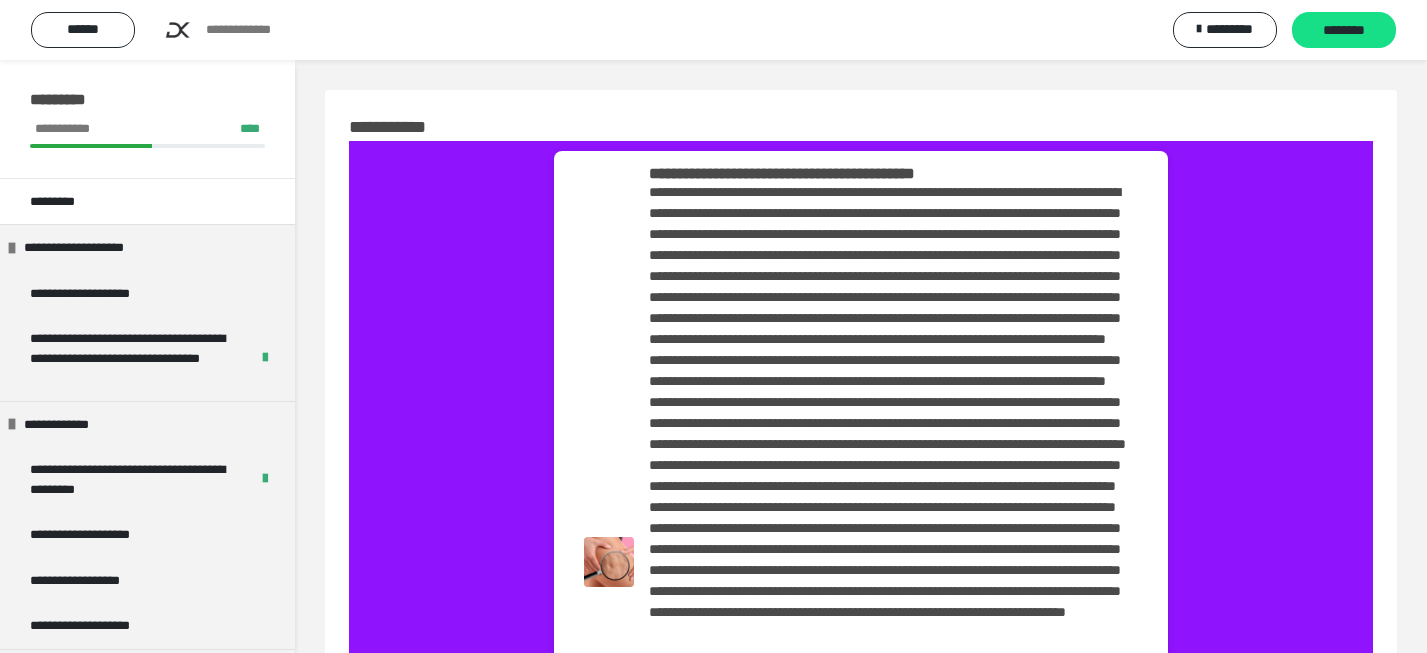 scroll, scrollTop: 810, scrollLeft: 0, axis: vertical 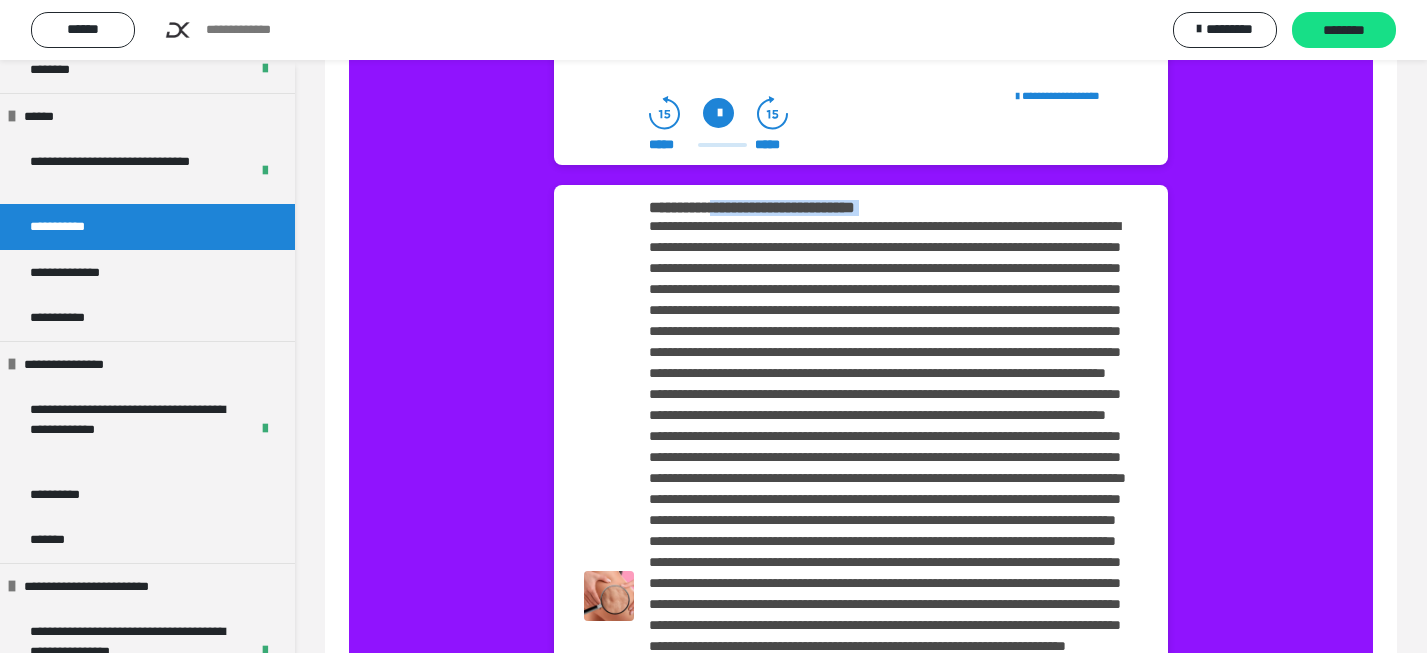 drag, startPoint x: 766, startPoint y: 207, endPoint x: 1003, endPoint y: 201, distance: 237.07594 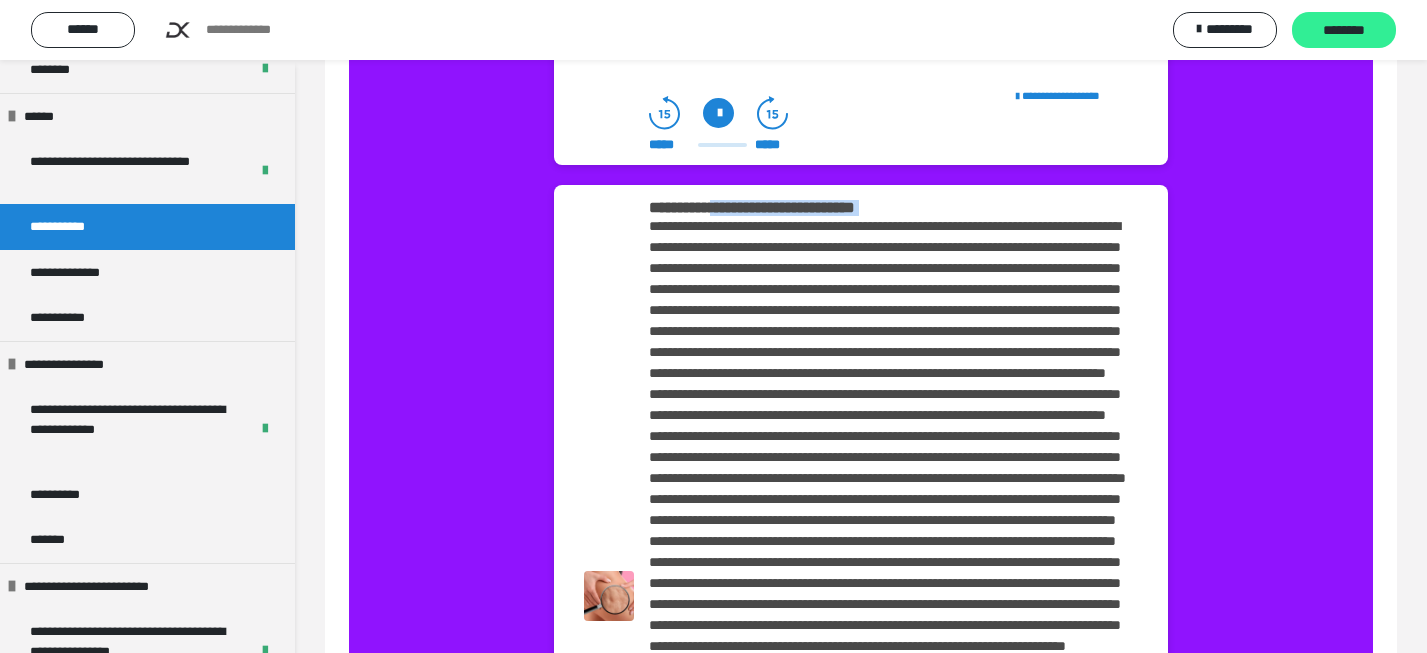 click on "********" at bounding box center (1344, 31) 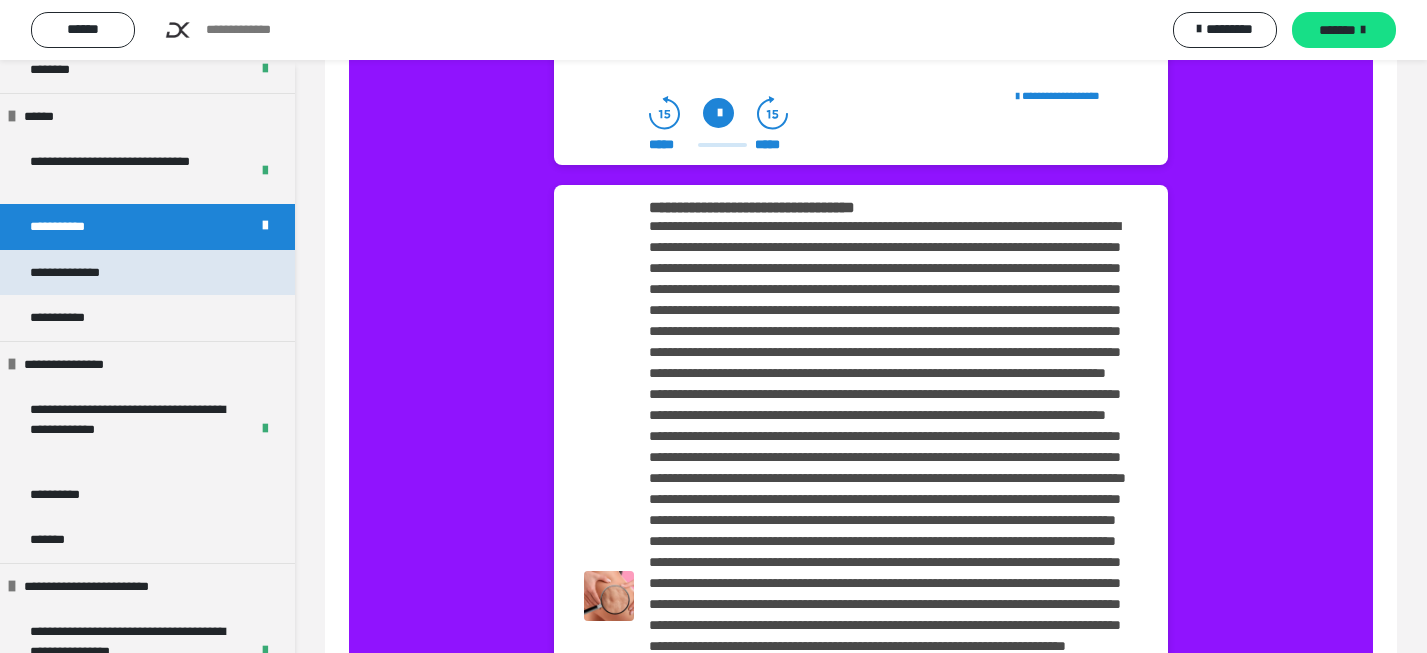 click on "**********" at bounding box center [147, 273] 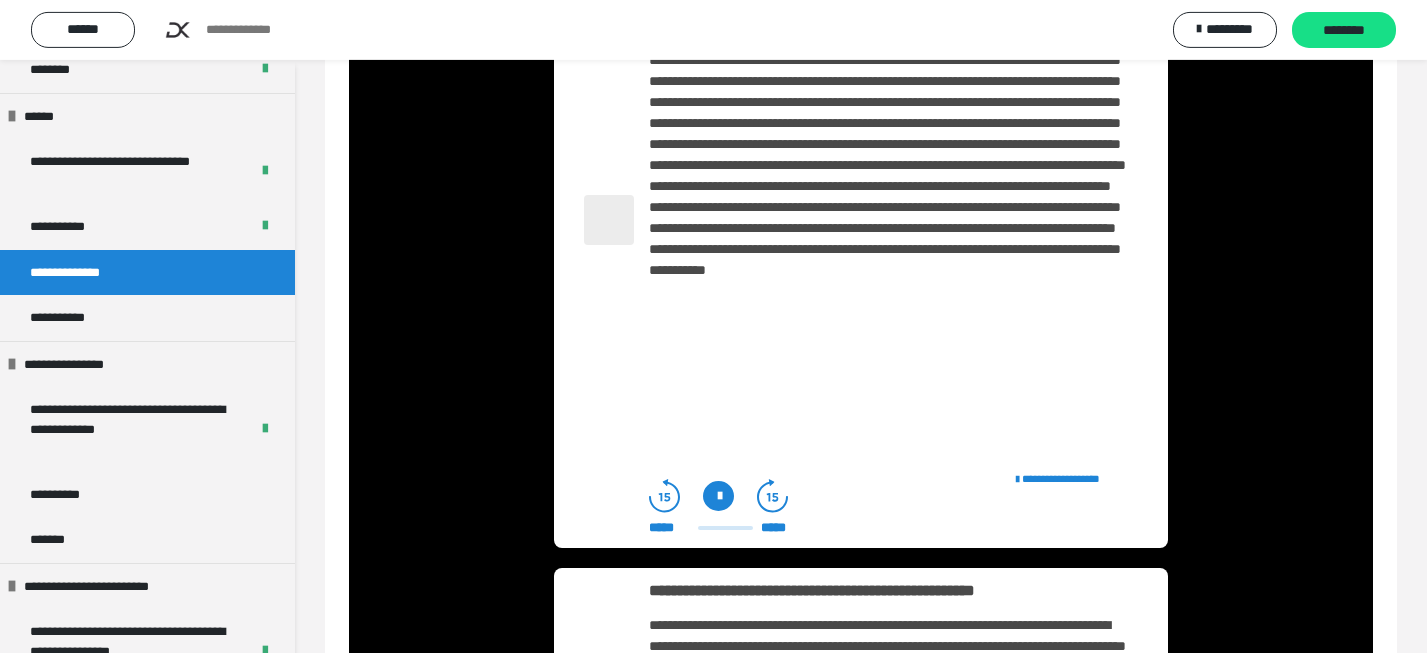 scroll, scrollTop: 259, scrollLeft: 0, axis: vertical 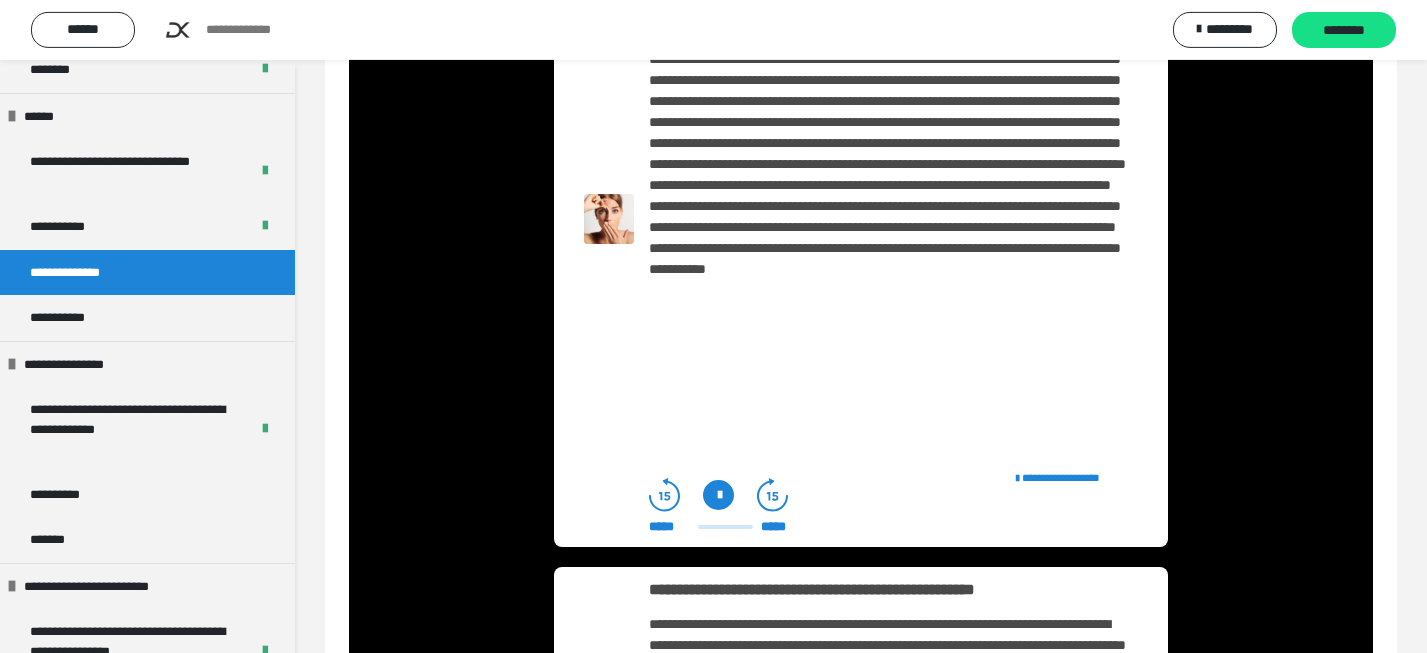 click at bounding box center [718, 495] 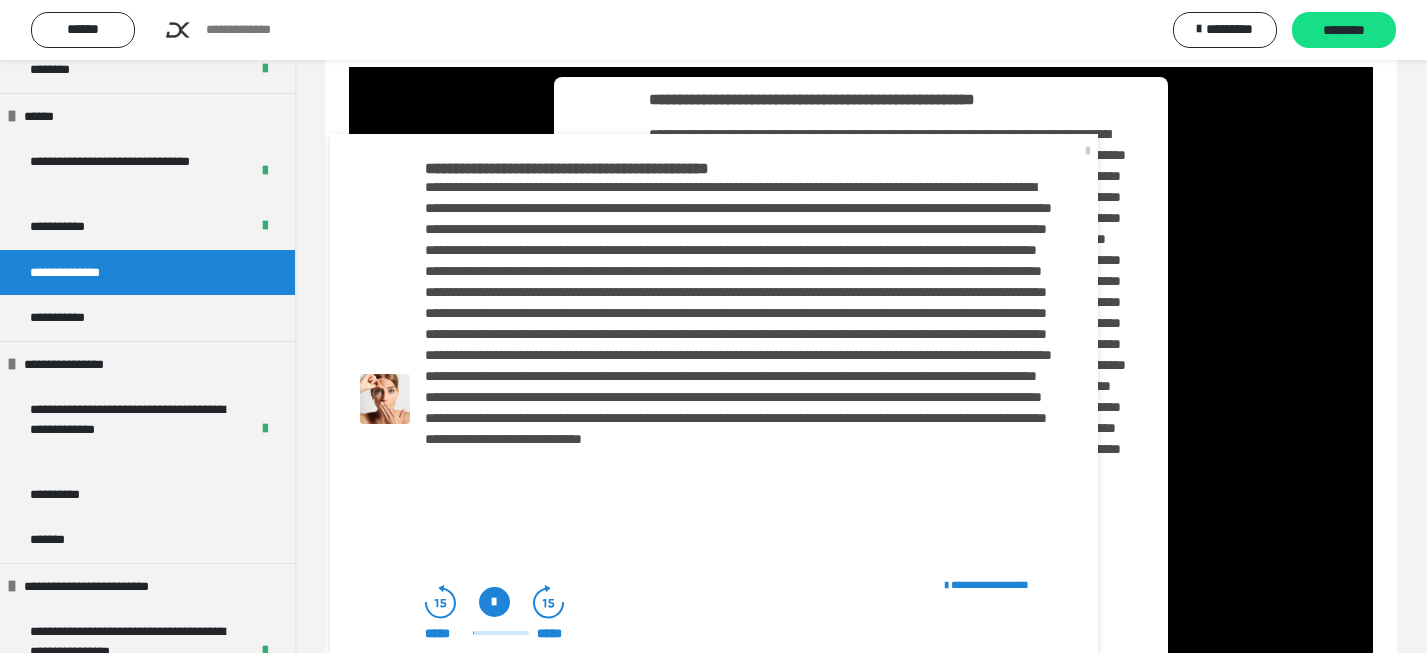 scroll, scrollTop: 44, scrollLeft: 0, axis: vertical 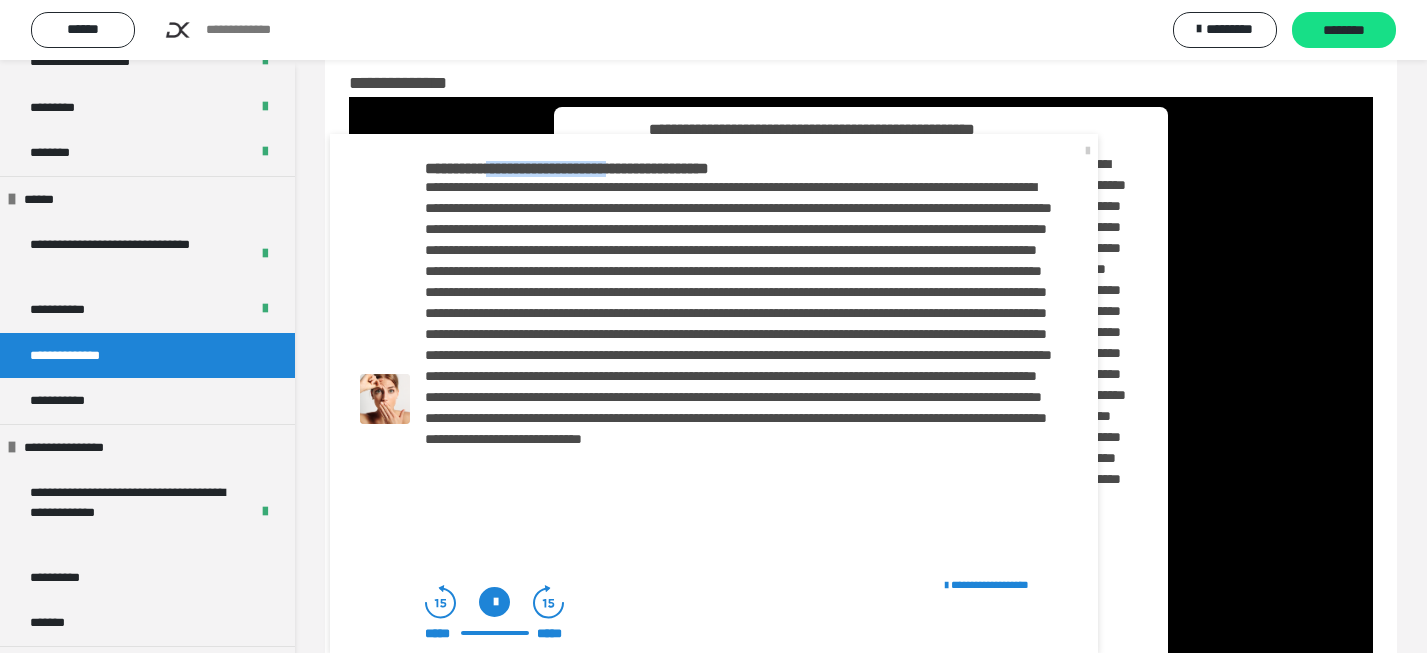 drag, startPoint x: 539, startPoint y: 167, endPoint x: 747, endPoint y: 165, distance: 208.00961 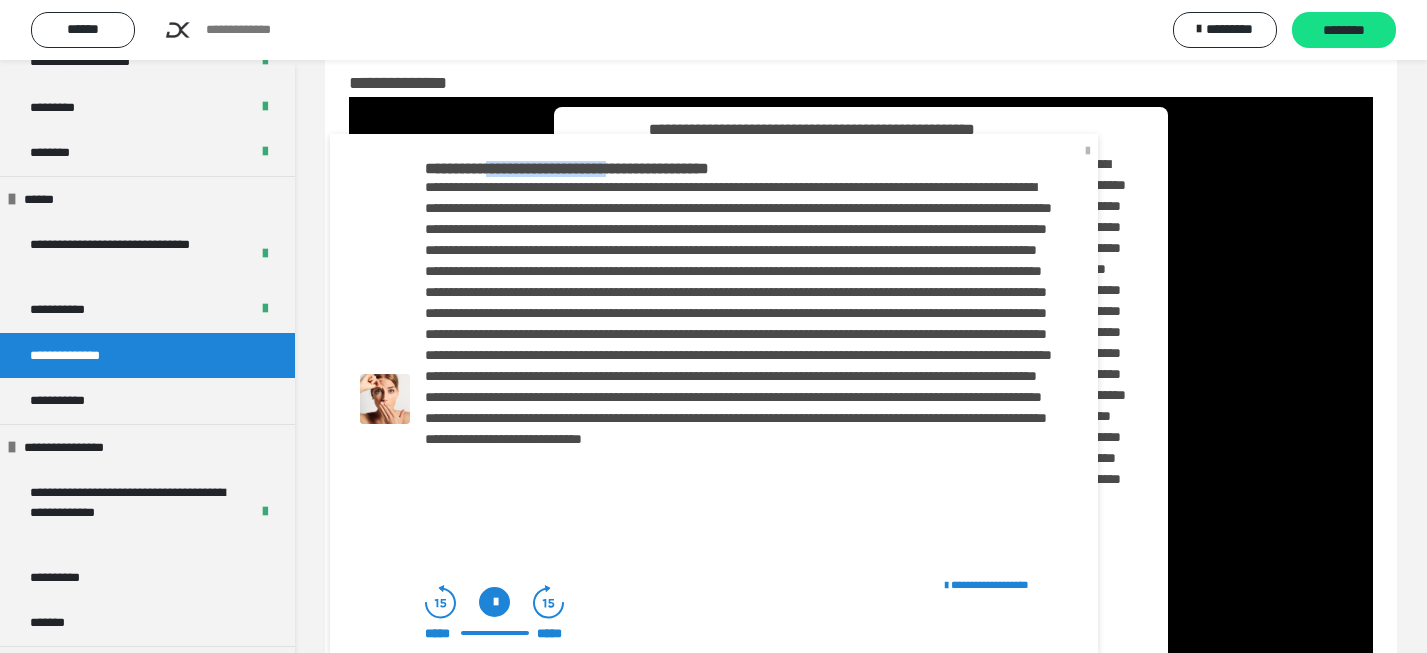 click at bounding box center [1088, 150] 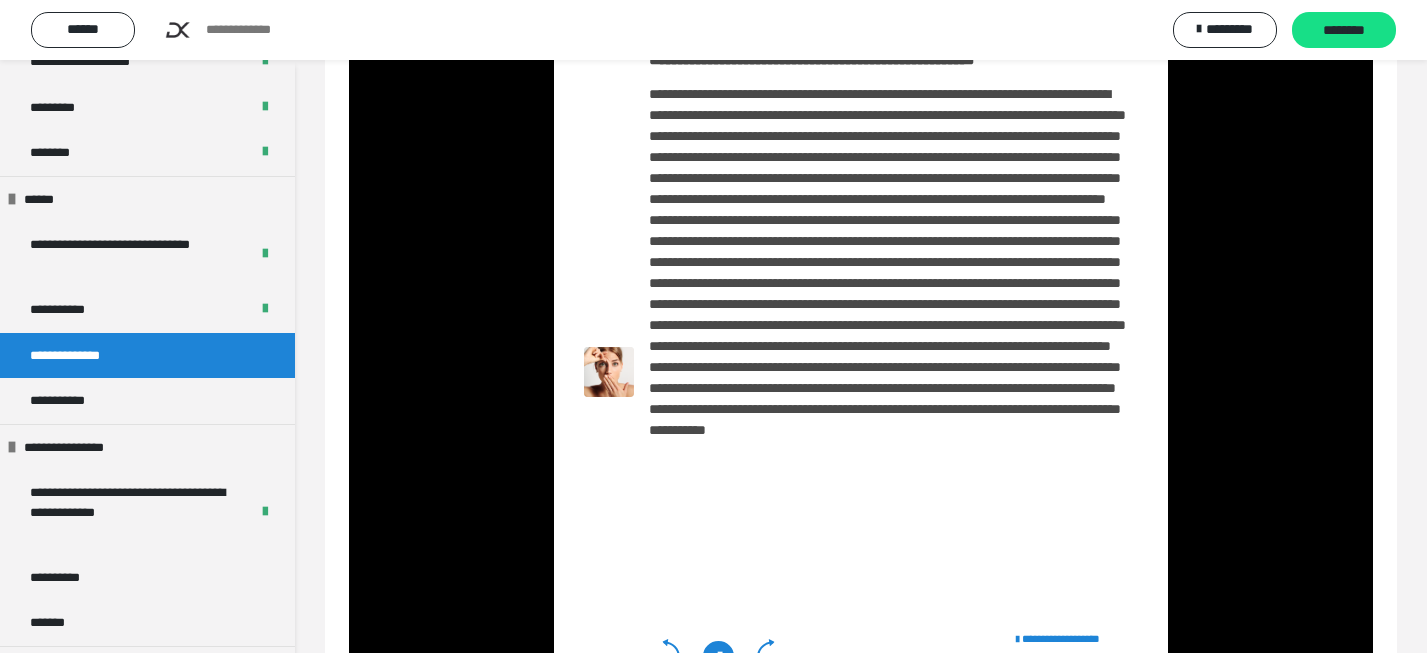 scroll, scrollTop: 908, scrollLeft: 0, axis: vertical 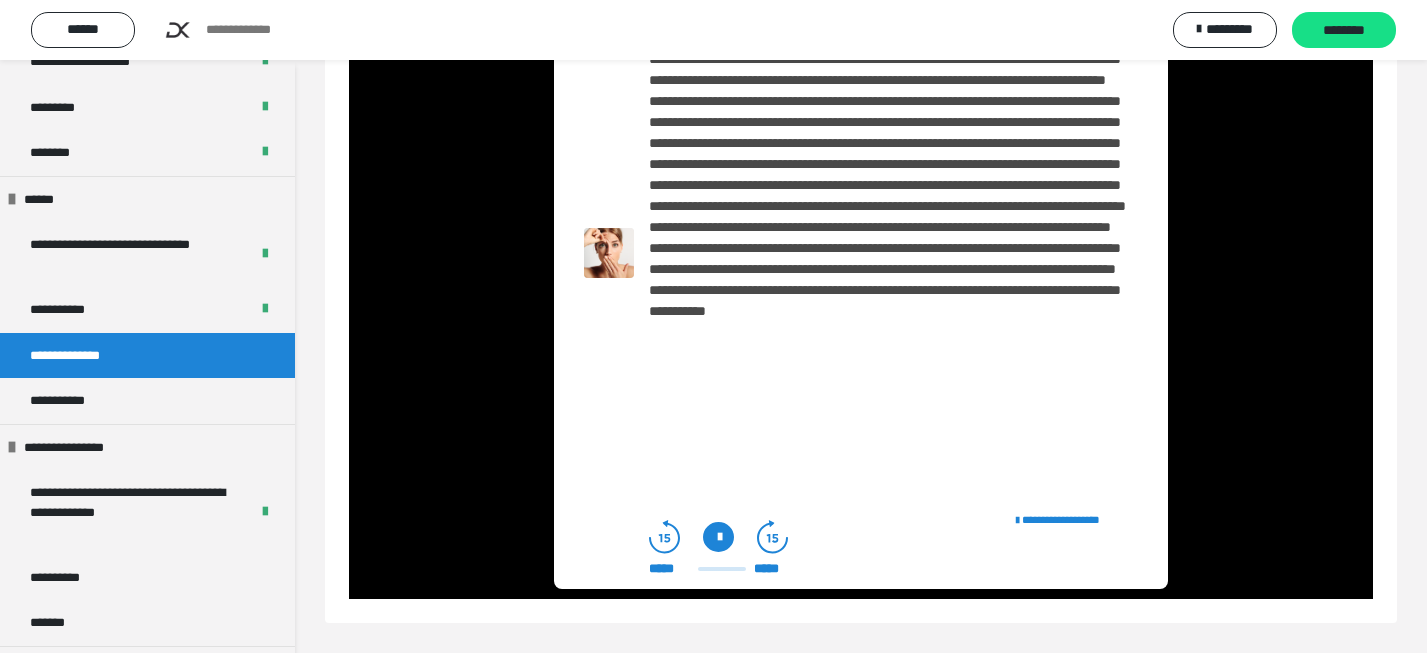 click at bounding box center [718, 537] 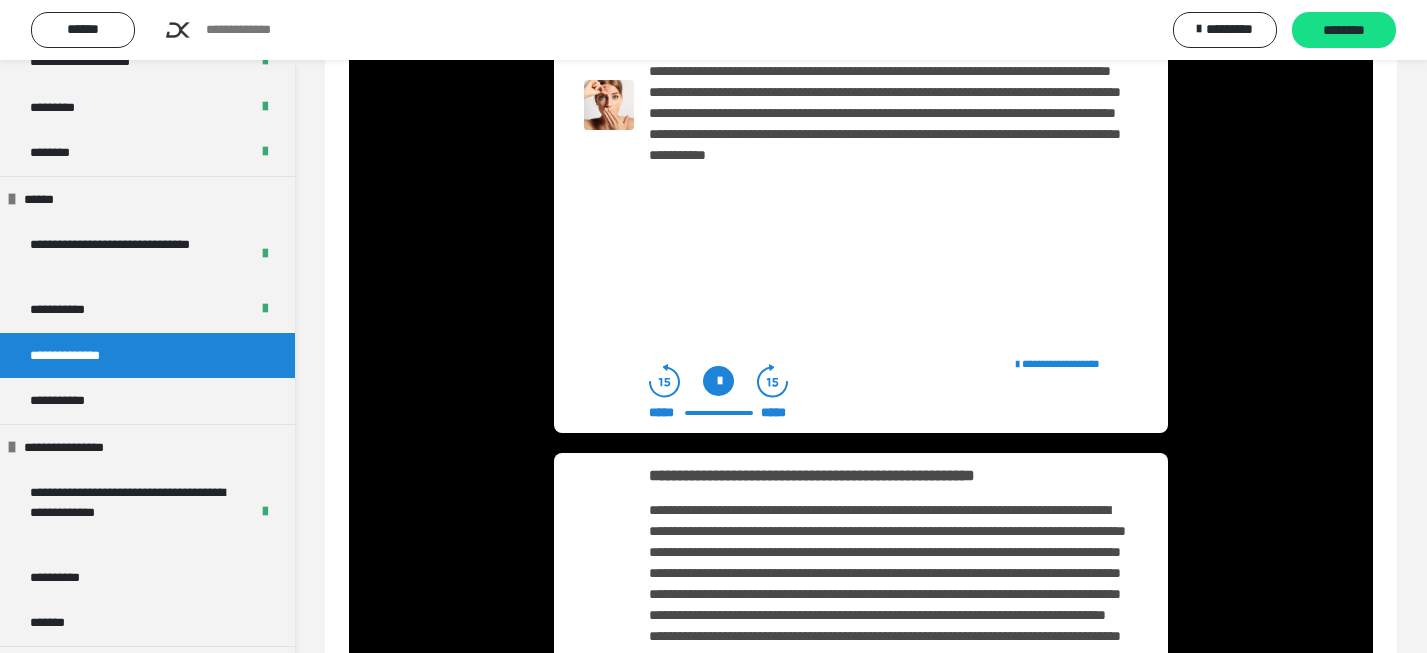 scroll, scrollTop: 376, scrollLeft: 0, axis: vertical 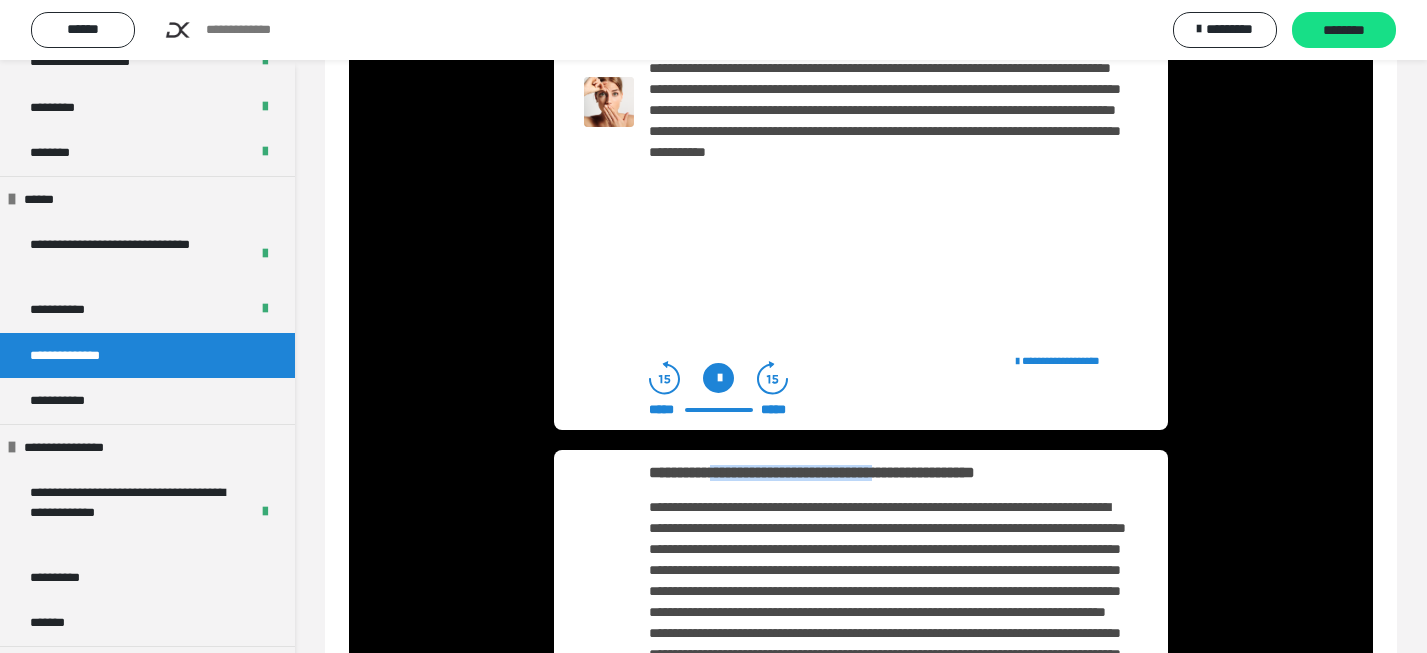 drag, startPoint x: 763, startPoint y: 472, endPoint x: 1040, endPoint y: 469, distance: 277.01624 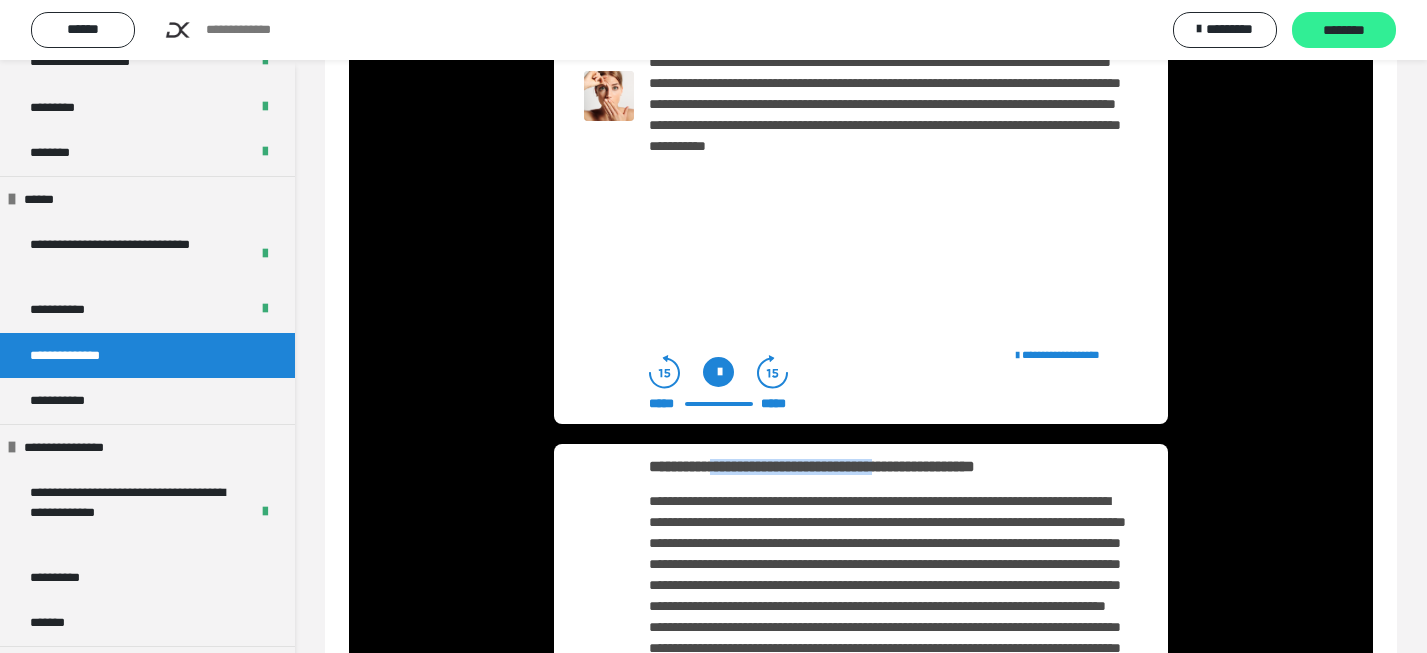 click on "********" at bounding box center [1344, 31] 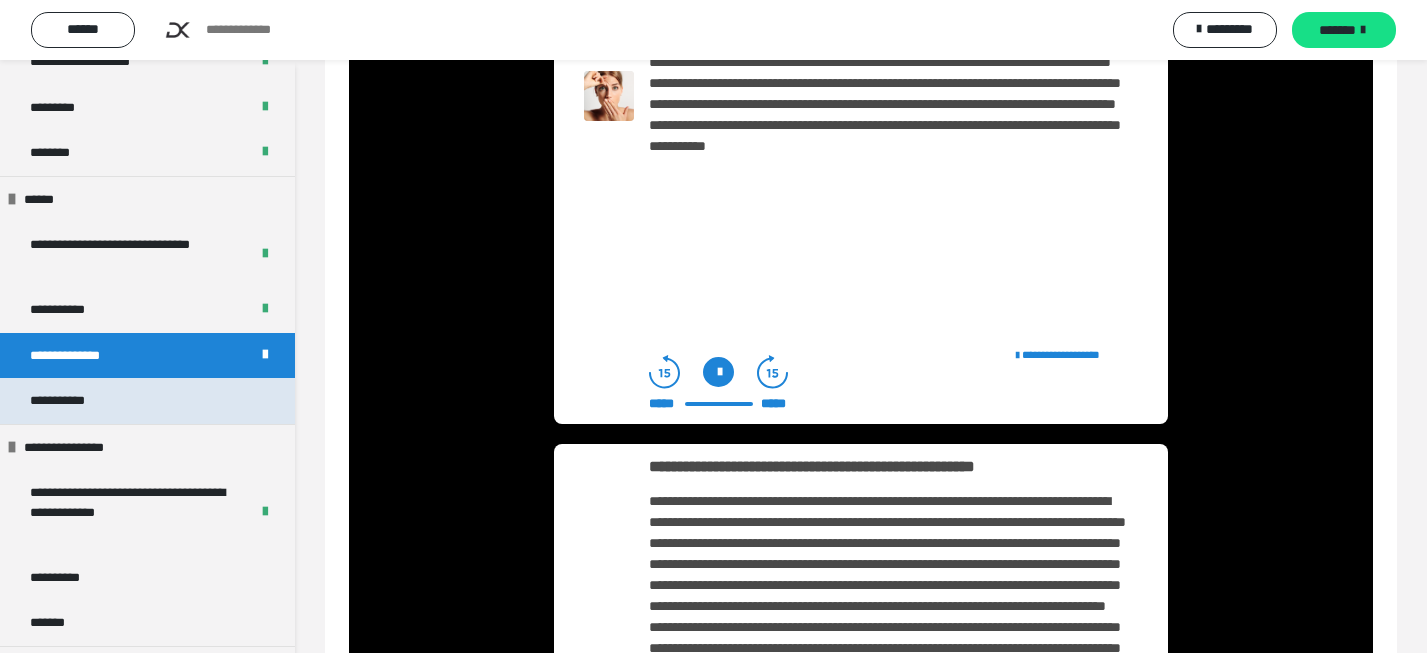 click on "**********" at bounding box center [147, 401] 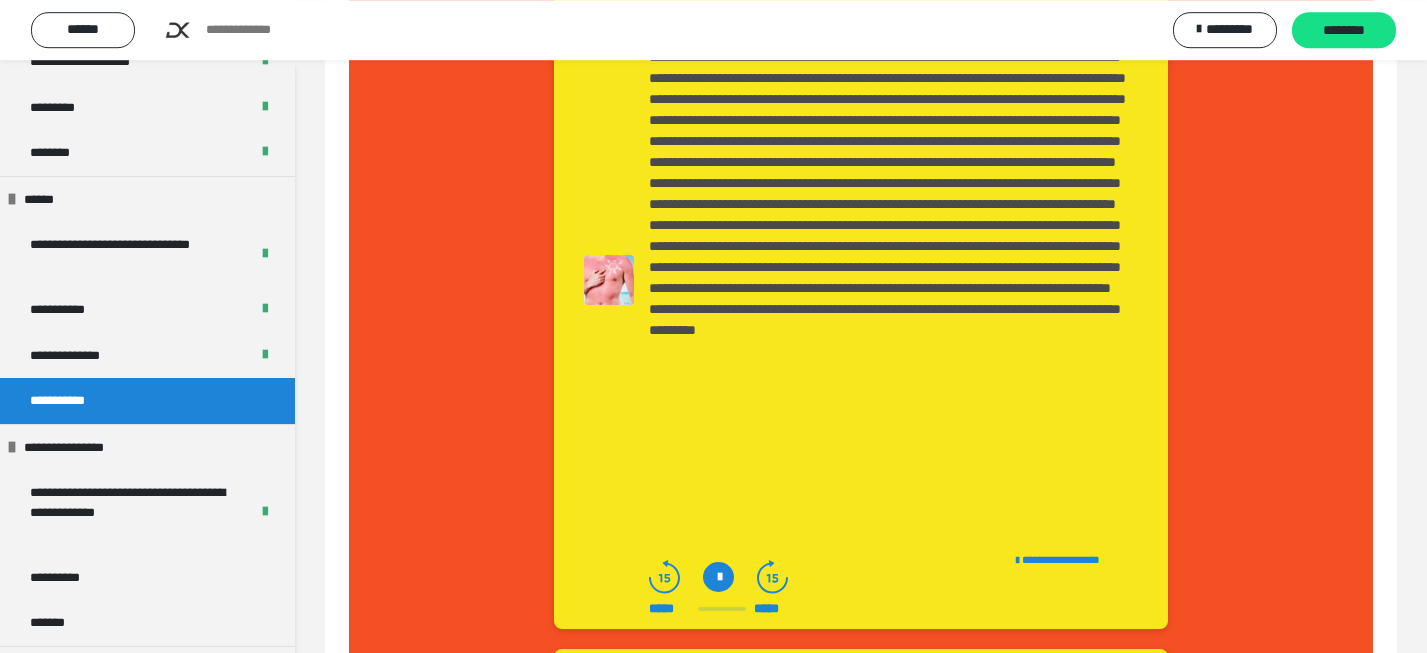scroll, scrollTop: 259, scrollLeft: 0, axis: vertical 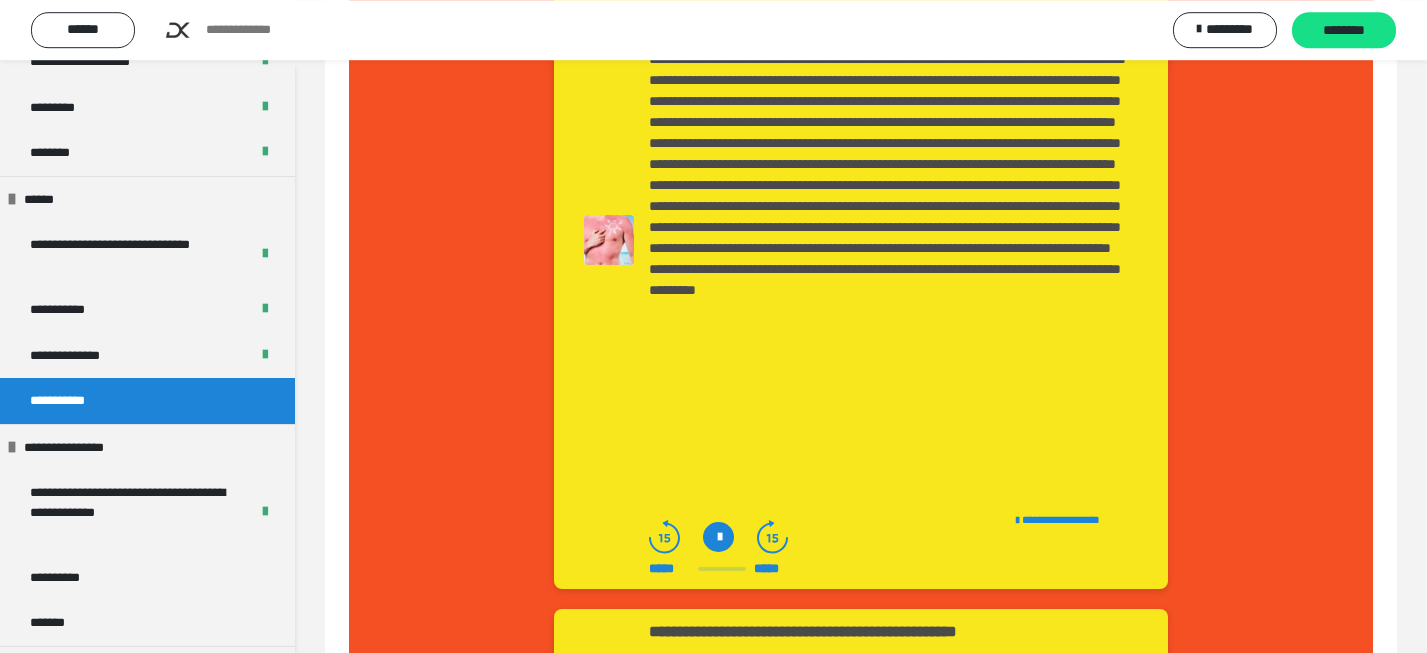 click at bounding box center (718, 537) 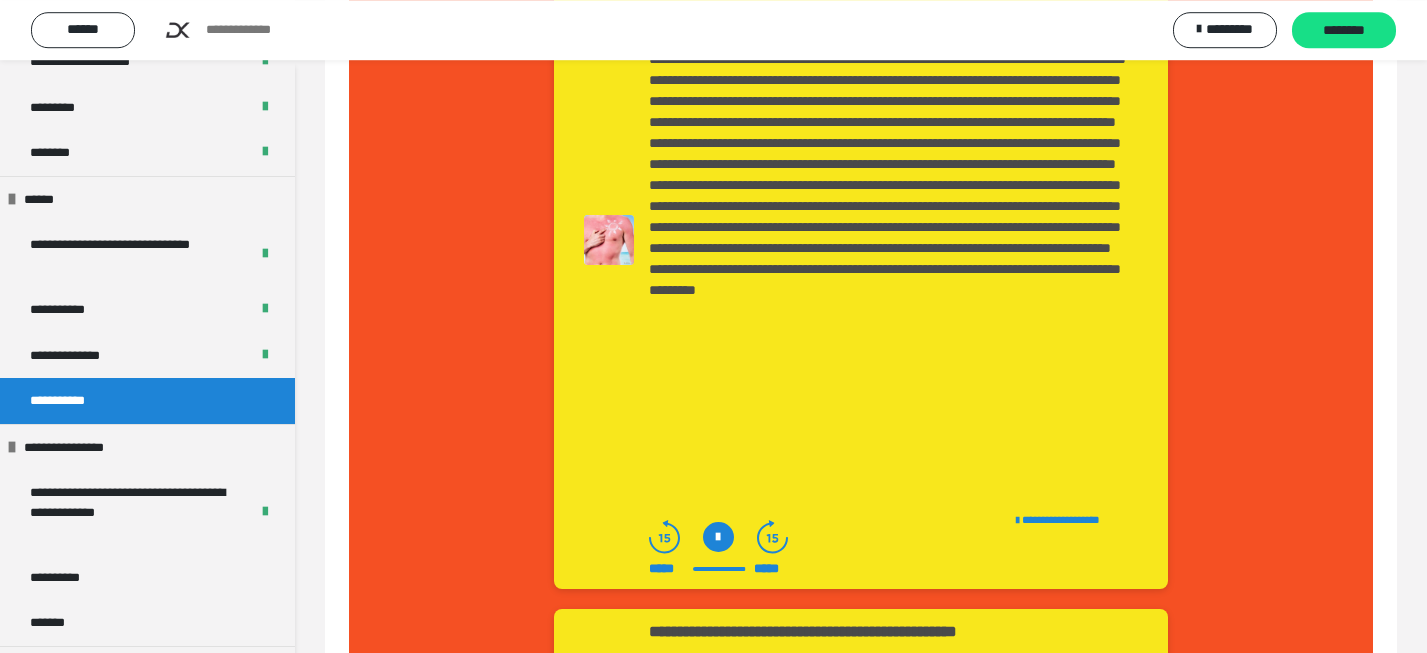 scroll, scrollTop: 0, scrollLeft: 0, axis: both 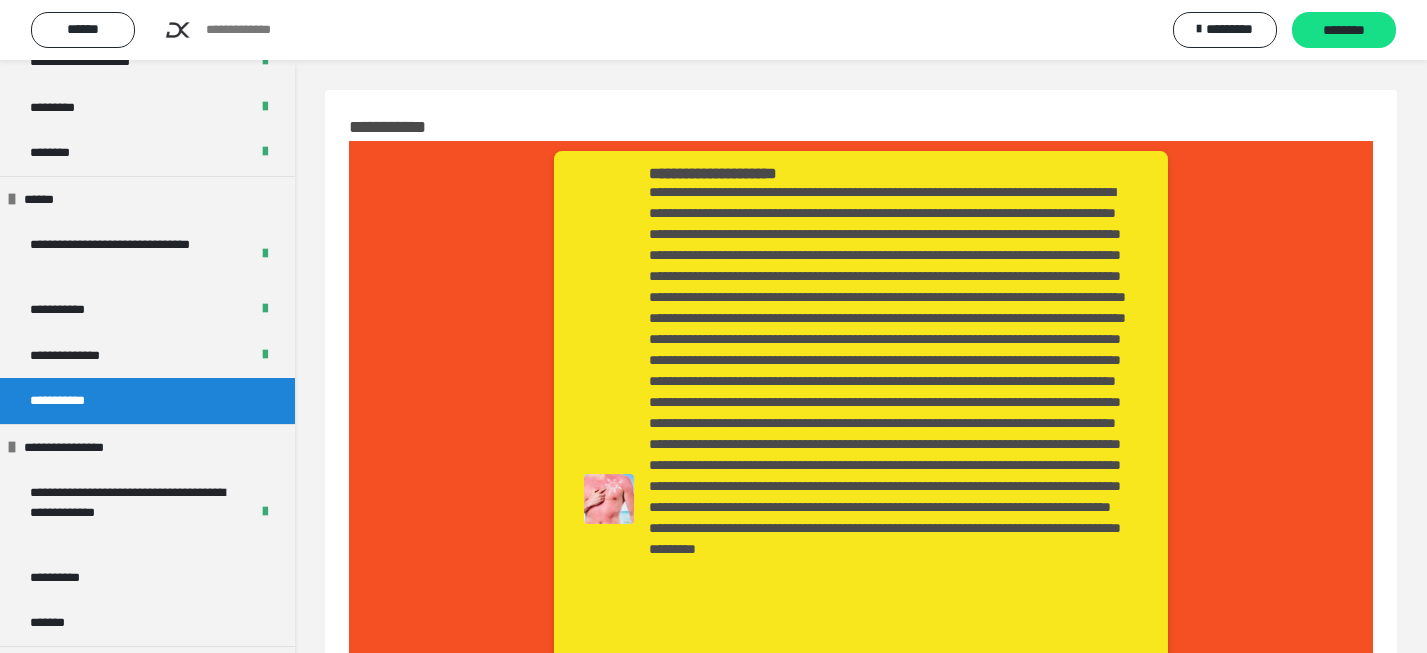 click on "**********" at bounding box center (771, 174) 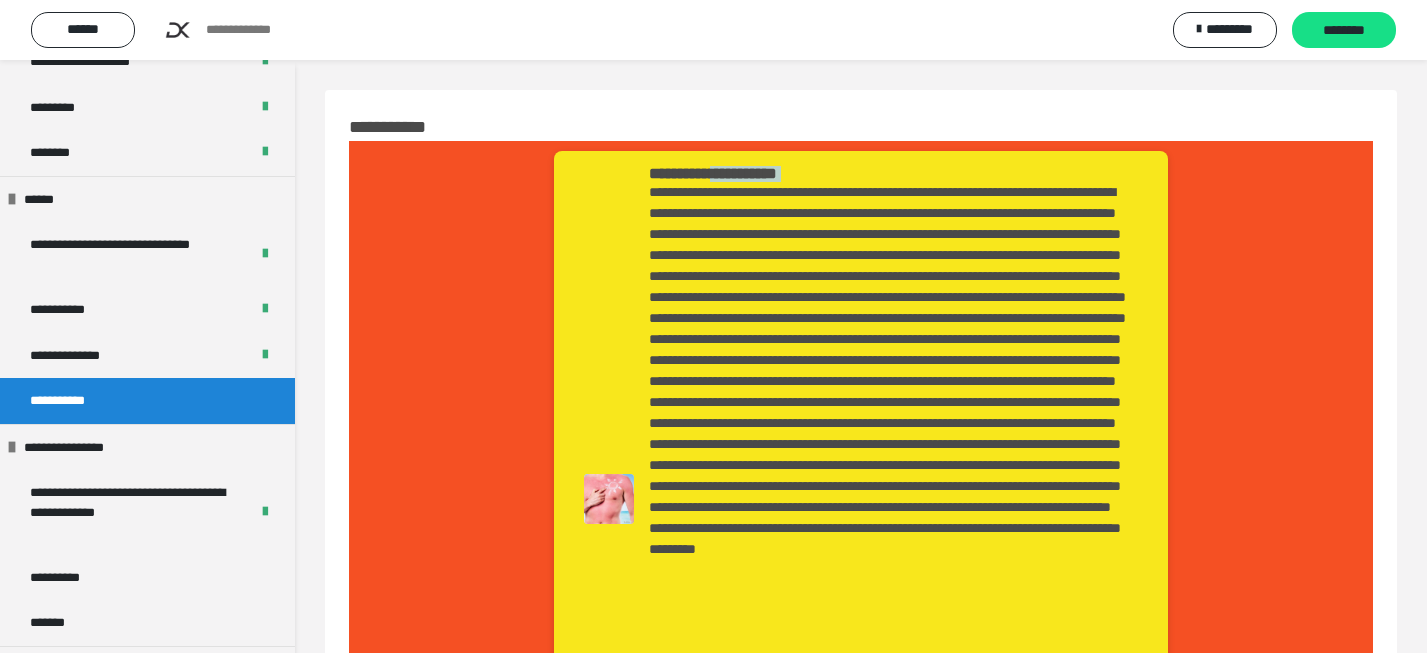 drag, startPoint x: 763, startPoint y: 169, endPoint x: 928, endPoint y: 165, distance: 165.04848 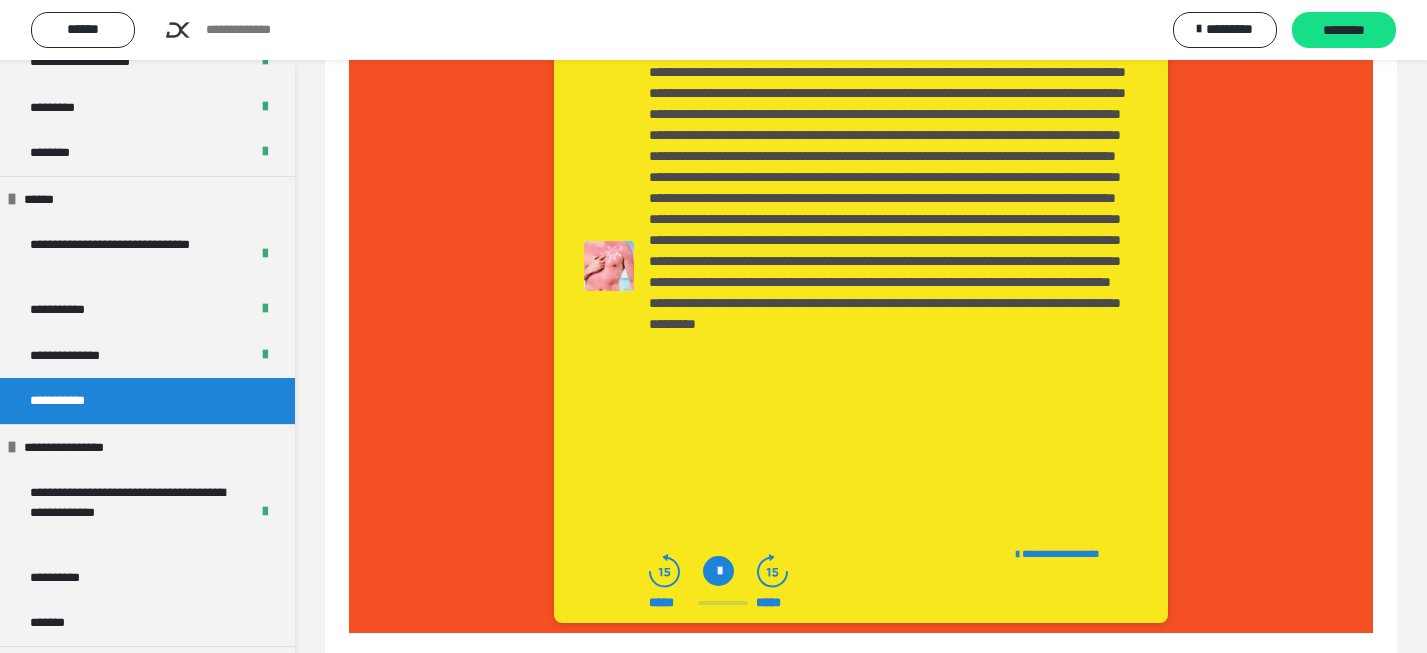 scroll, scrollTop: 992, scrollLeft: 0, axis: vertical 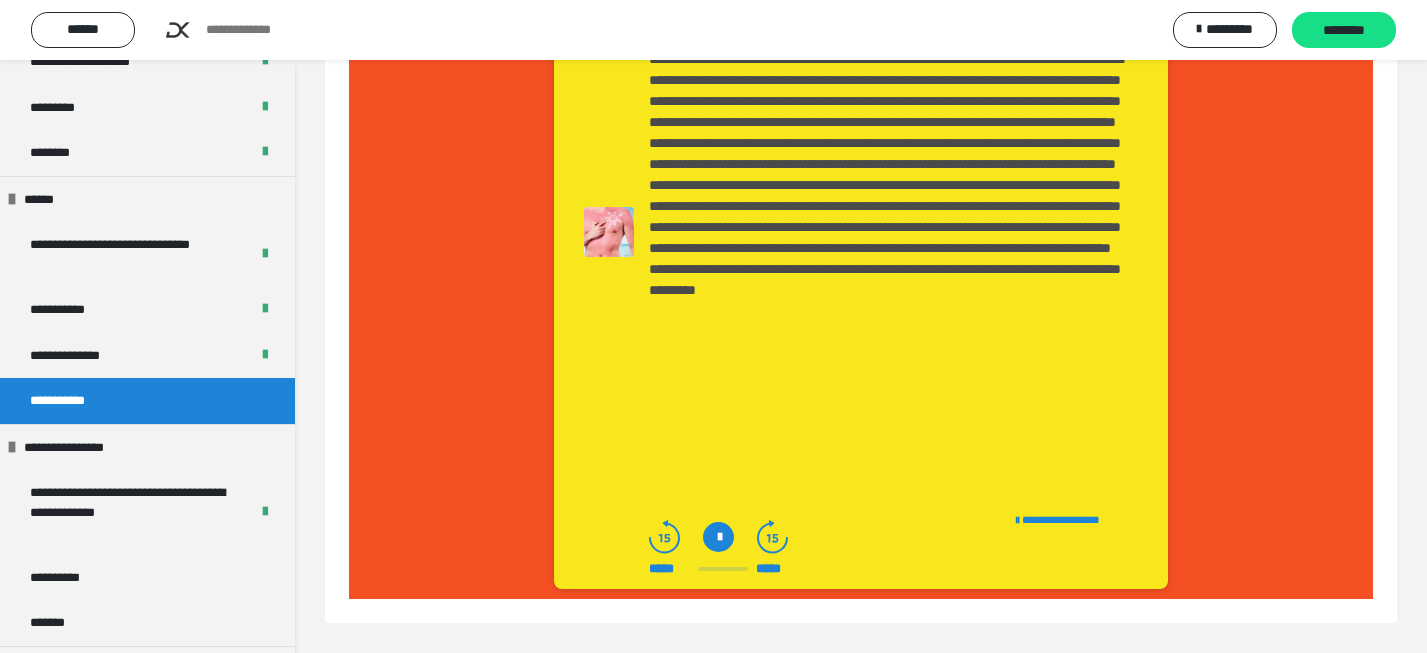 click at bounding box center [718, 537] 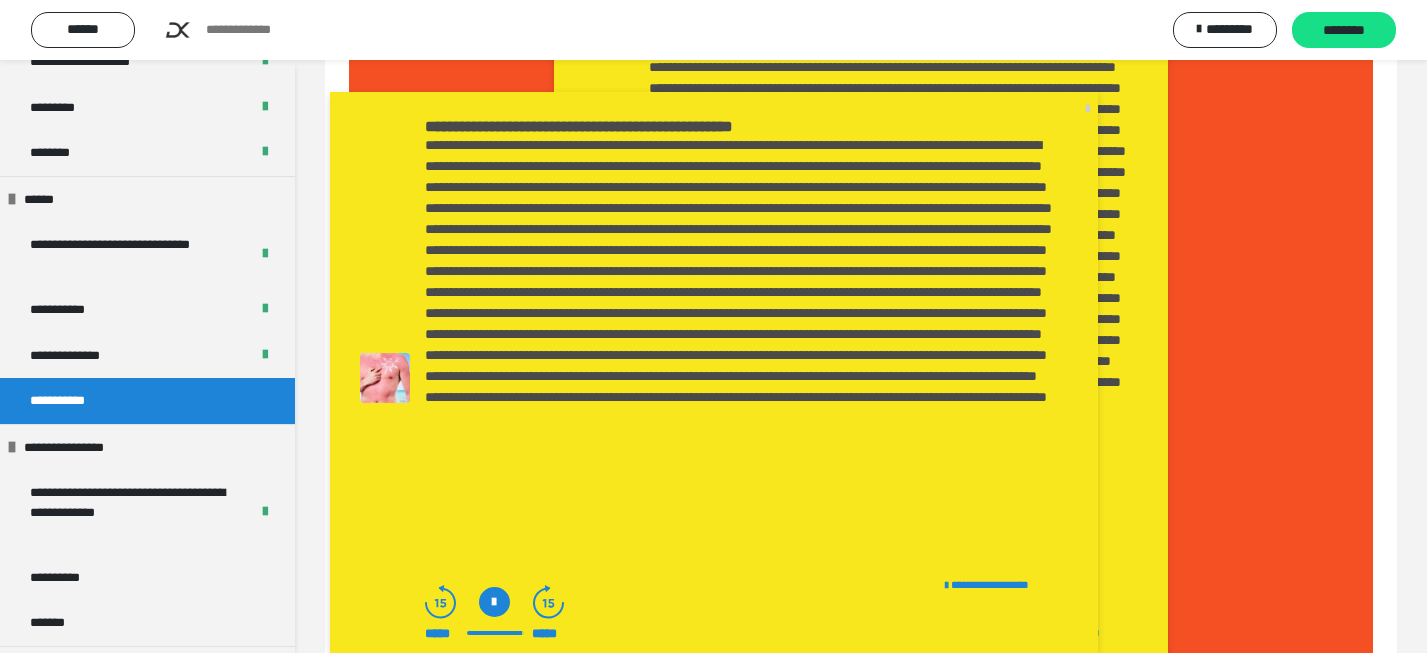 scroll, scrollTop: 0, scrollLeft: 0, axis: both 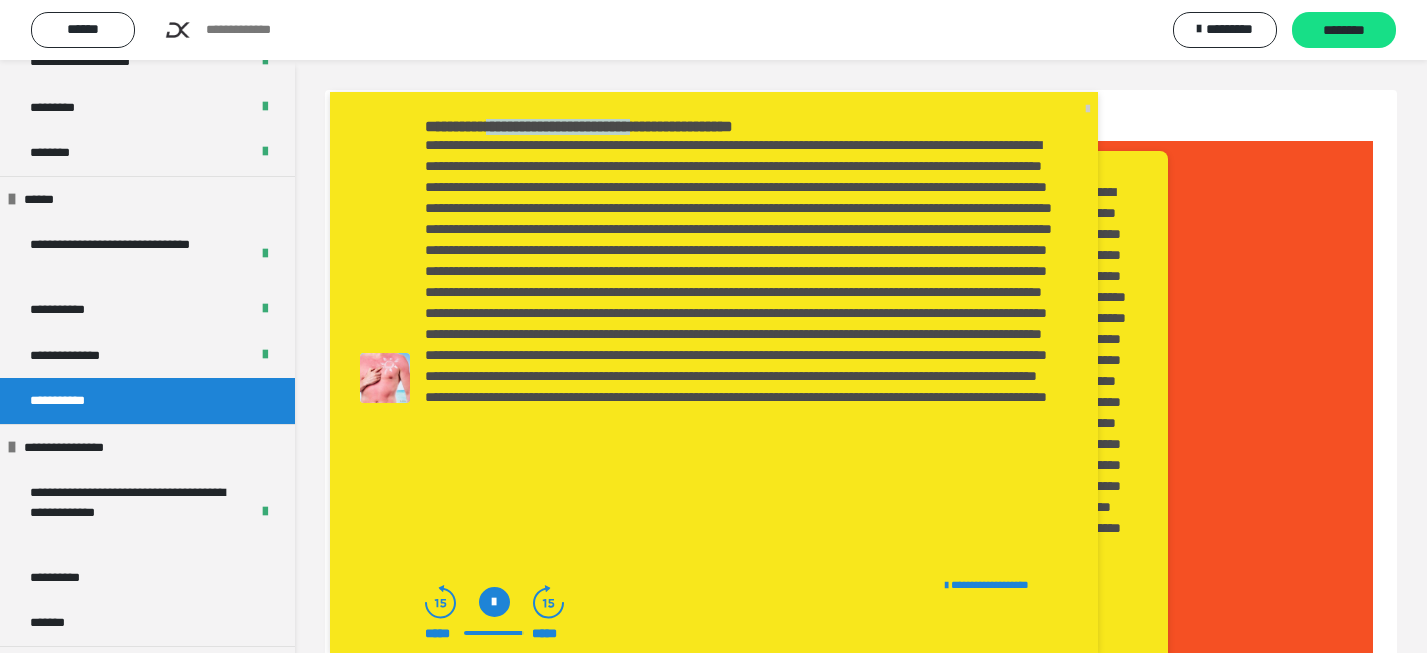 drag, startPoint x: 541, startPoint y: 124, endPoint x: 813, endPoint y: 126, distance: 272.00735 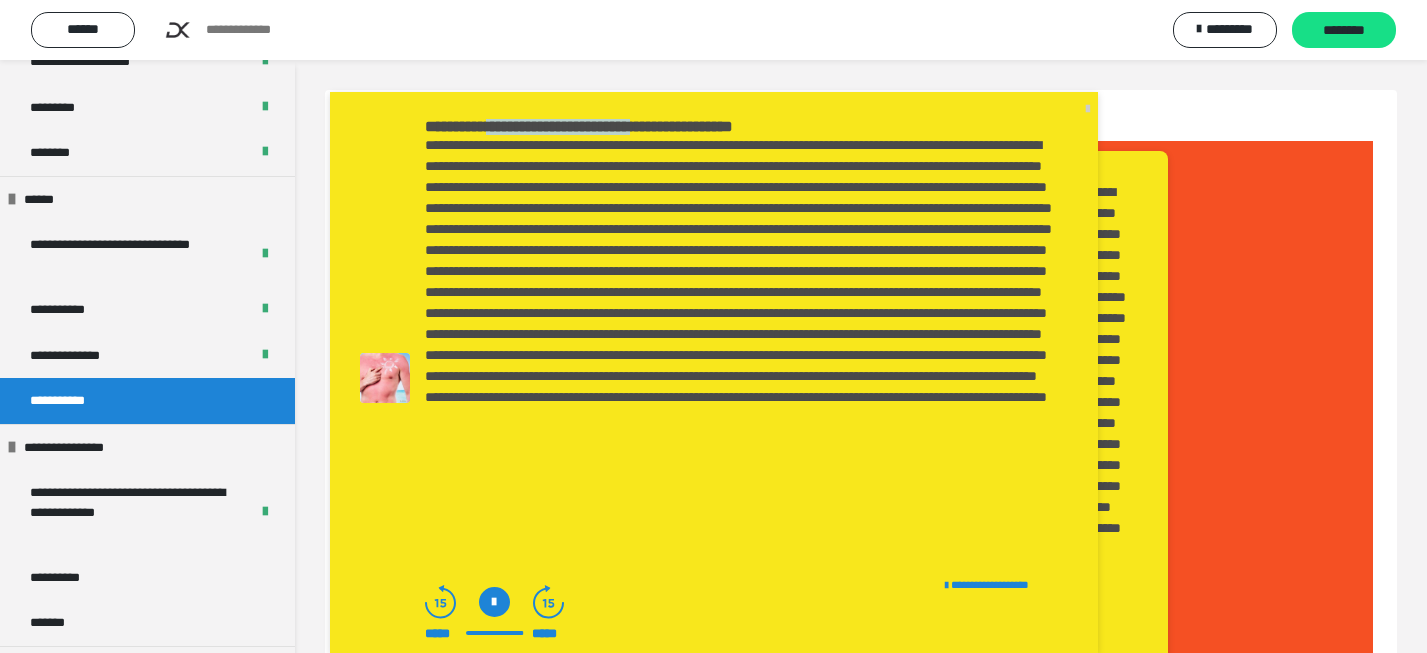 copy on "**********" 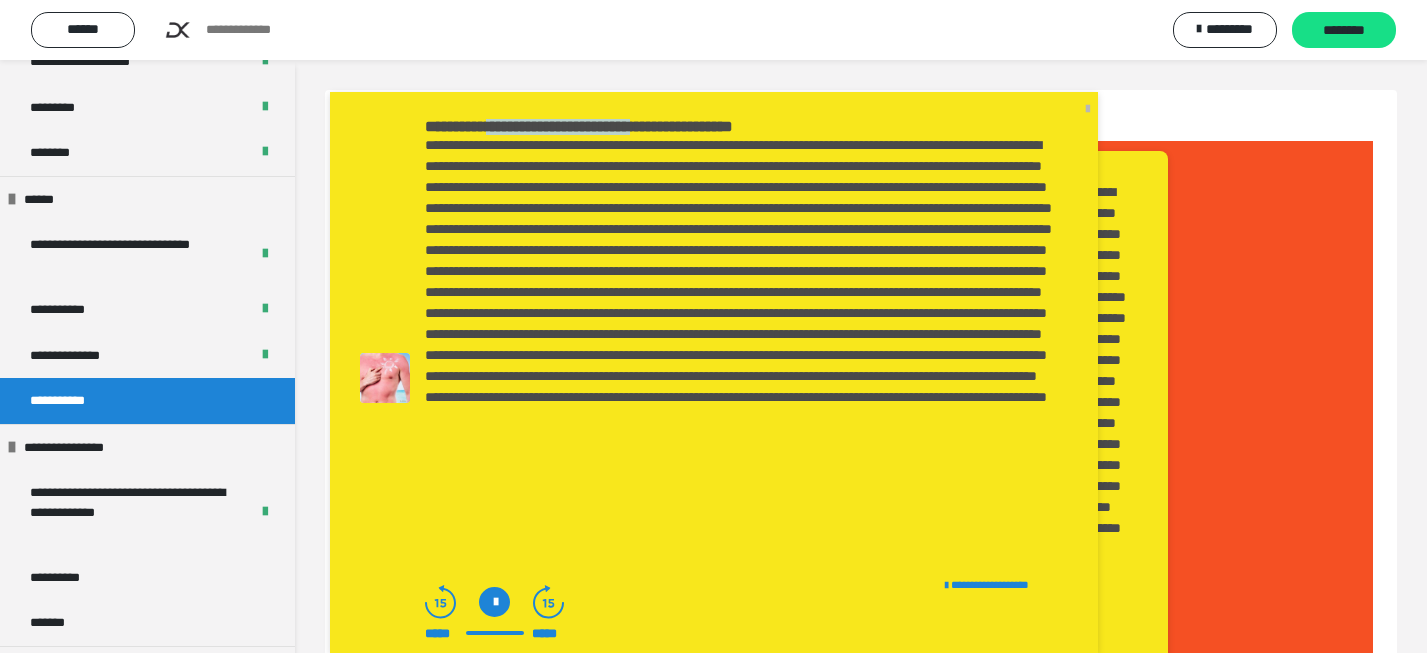 click at bounding box center (1088, 108) 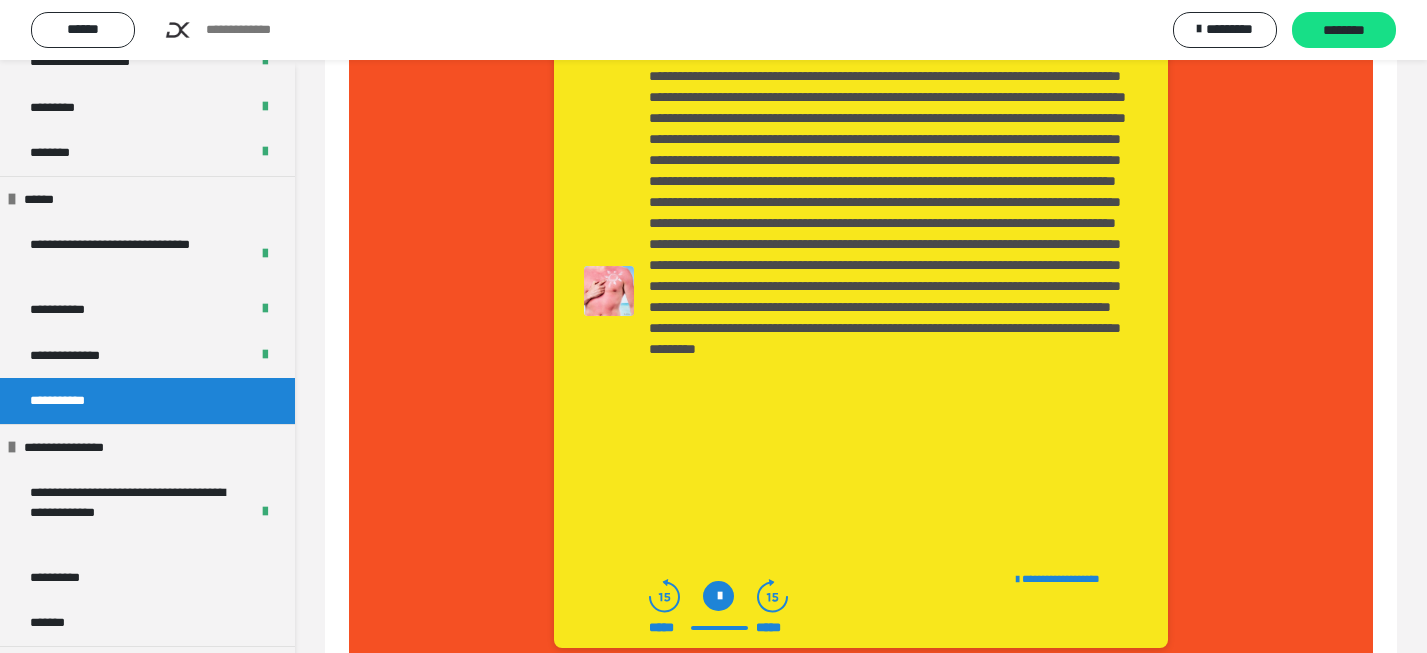 scroll, scrollTop: 992, scrollLeft: 0, axis: vertical 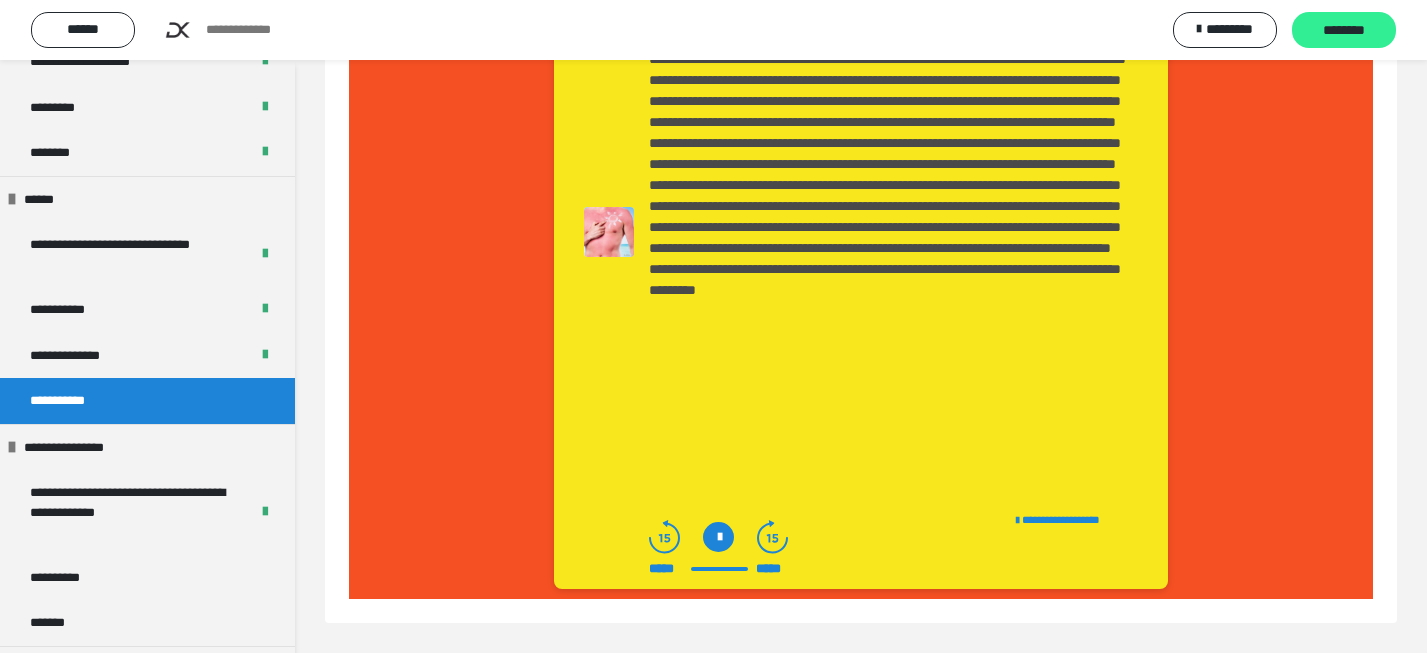 click on "********" at bounding box center (1344, 31) 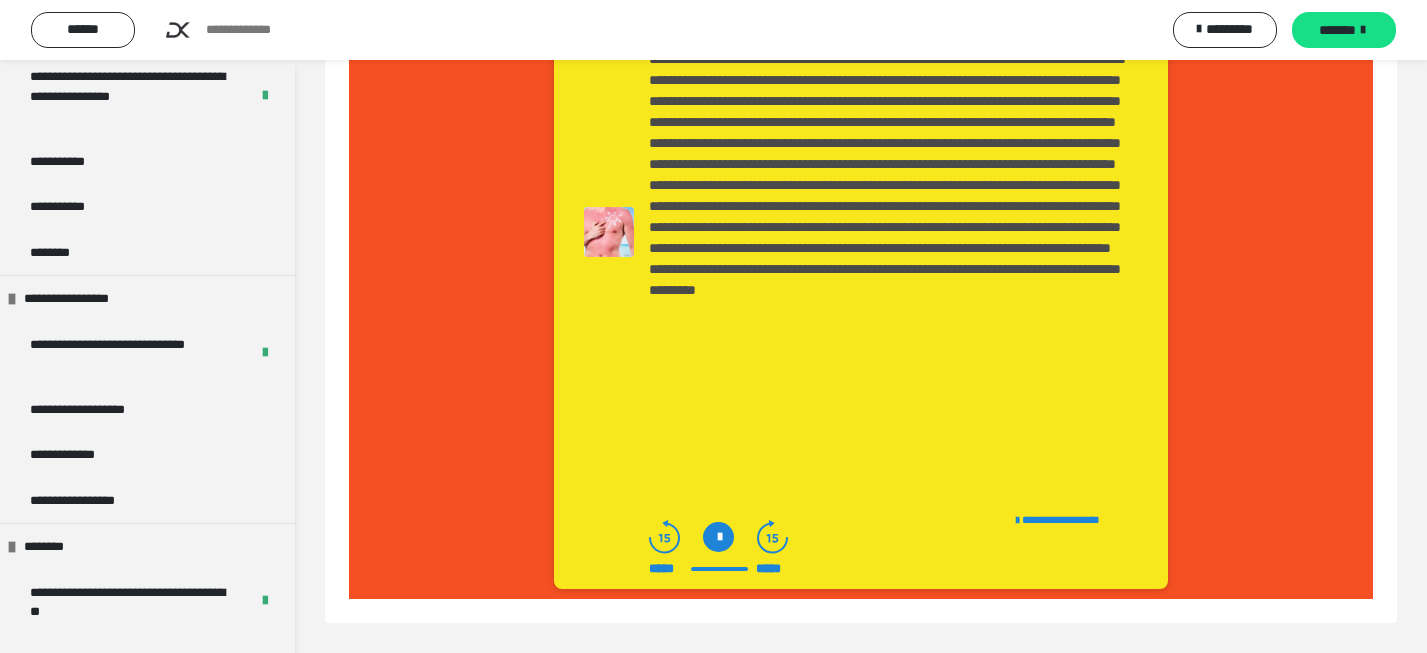 scroll, scrollTop: 1971, scrollLeft: 0, axis: vertical 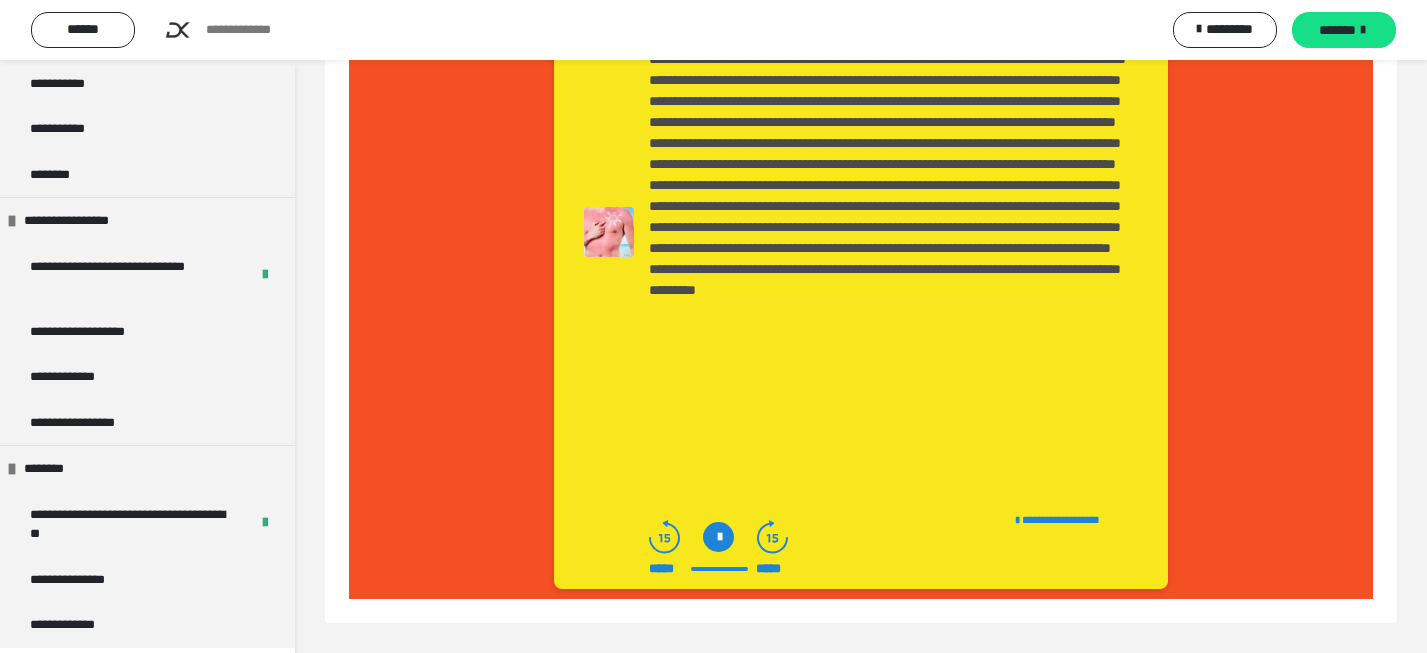 click on "**********" at bounding box center [112, 332] 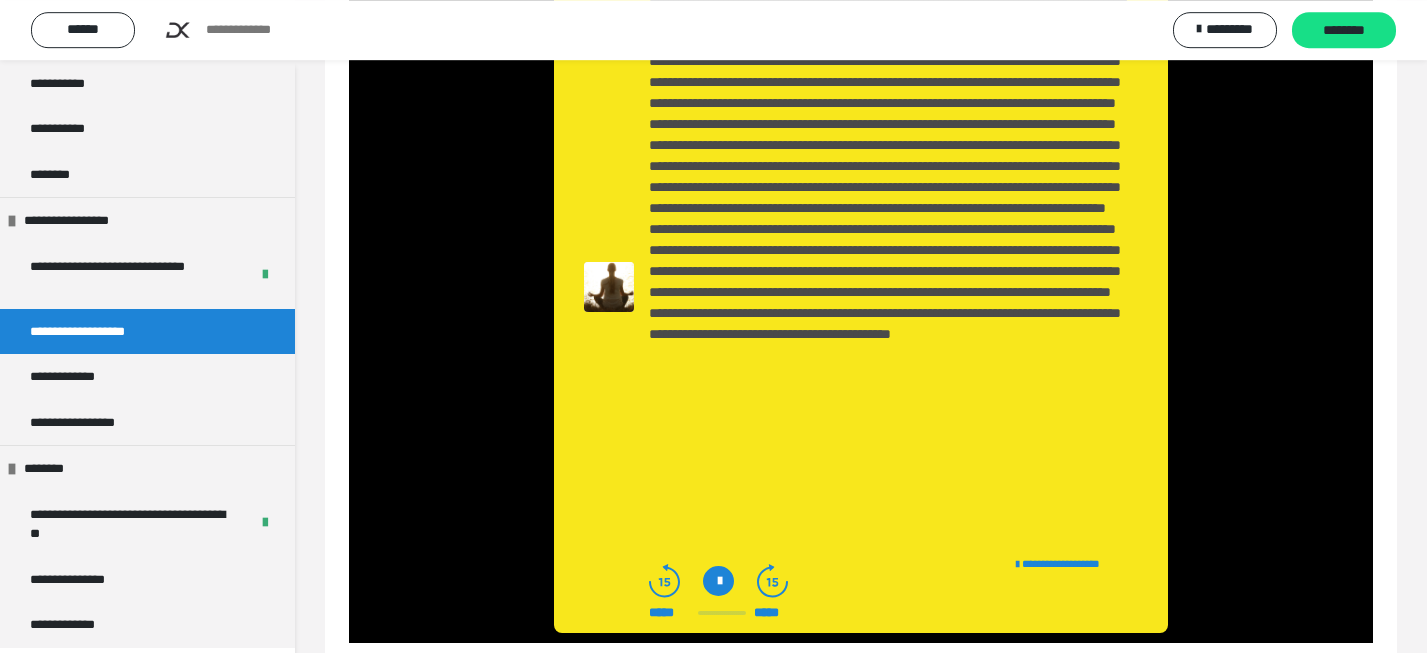 scroll, scrollTop: 950, scrollLeft: 0, axis: vertical 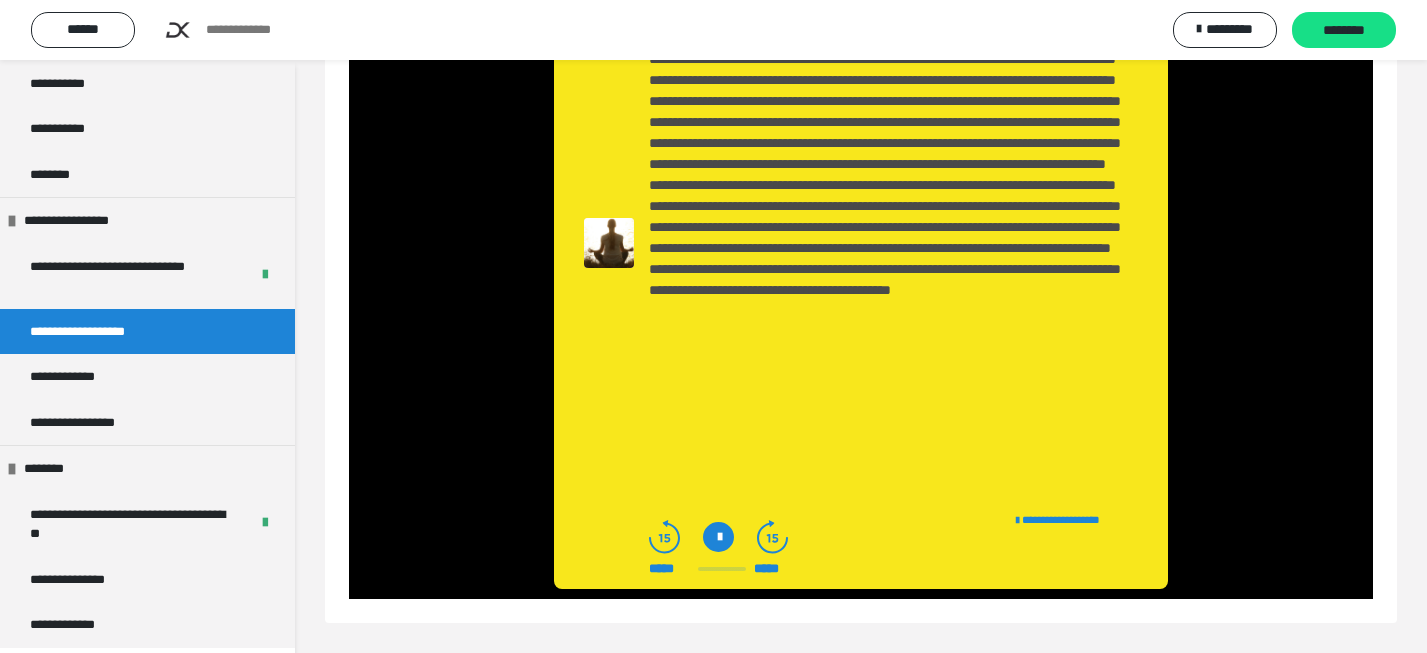 click at bounding box center (718, 537) 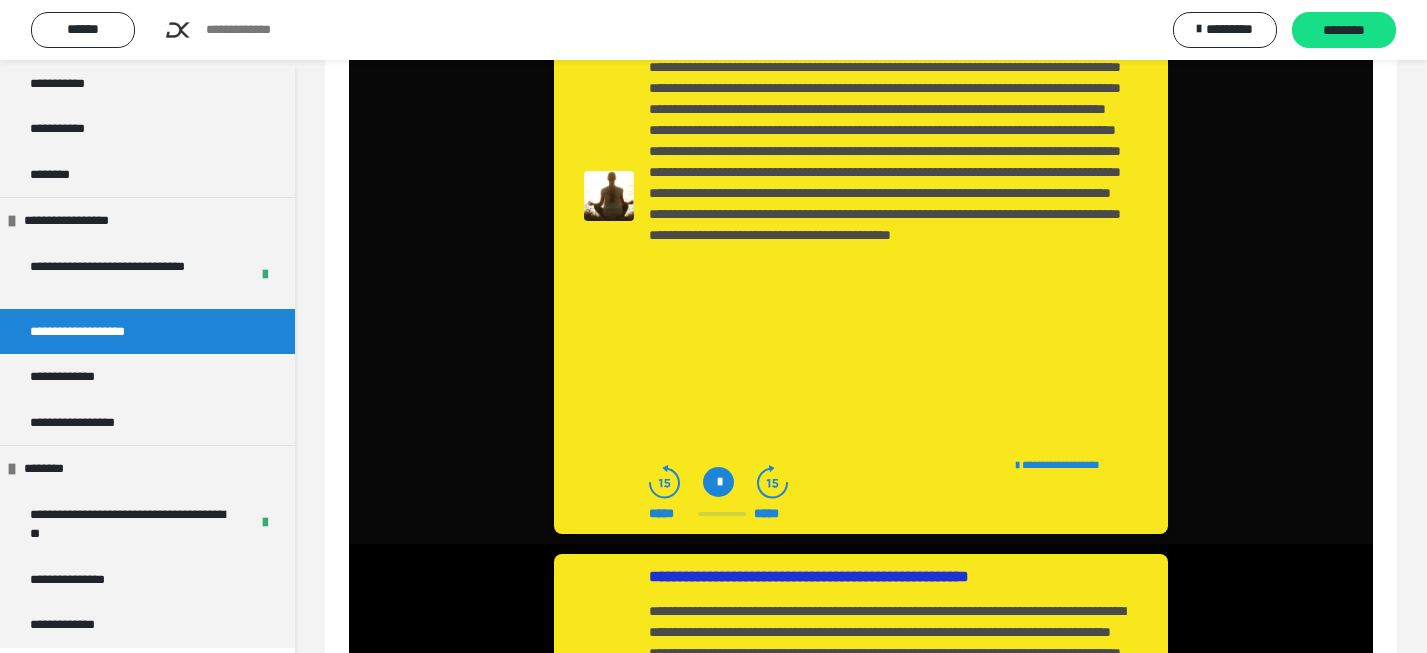 scroll, scrollTop: 0, scrollLeft: 0, axis: both 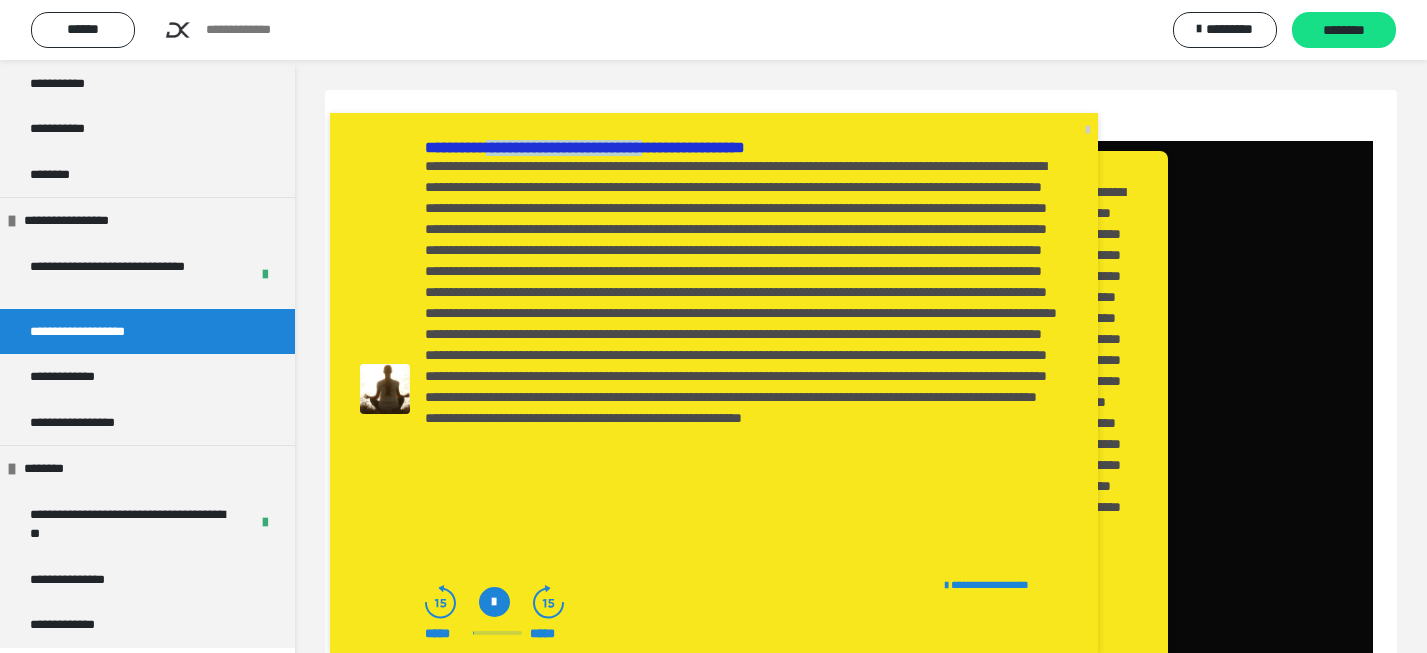 drag, startPoint x: 540, startPoint y: 143, endPoint x: 776, endPoint y: 146, distance: 236.01907 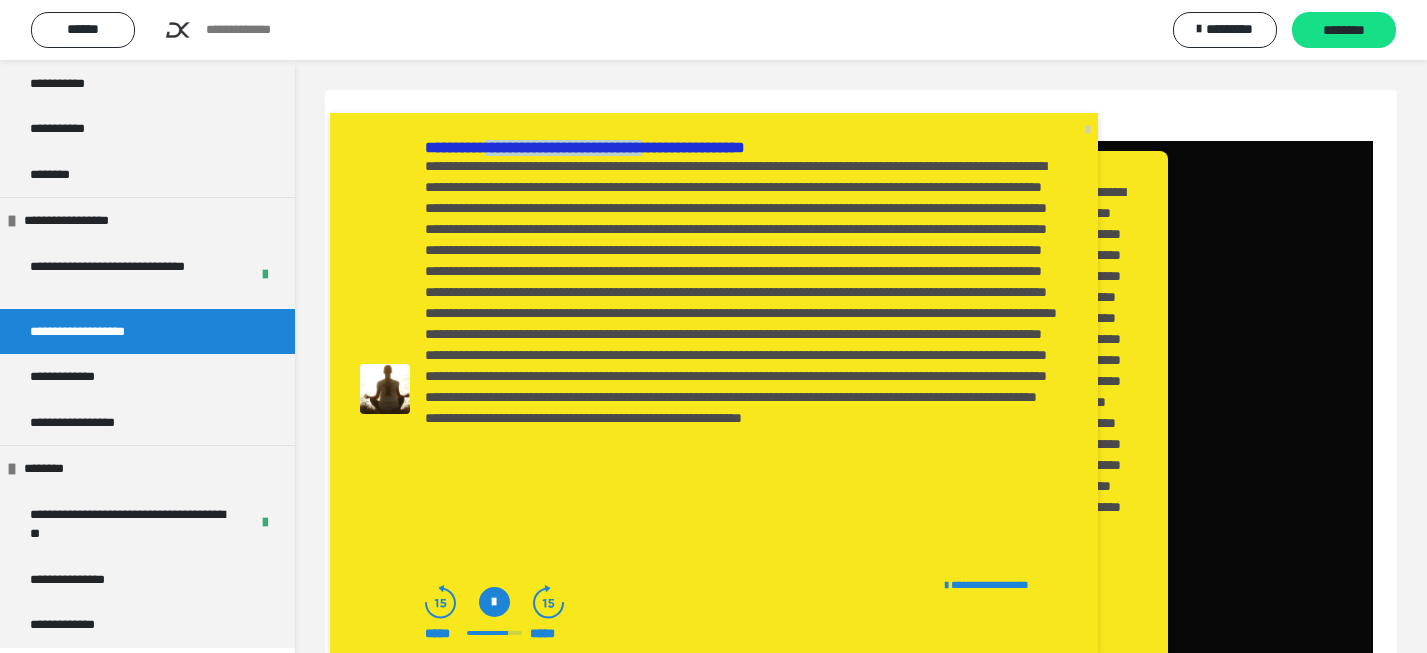 copy on "**********" 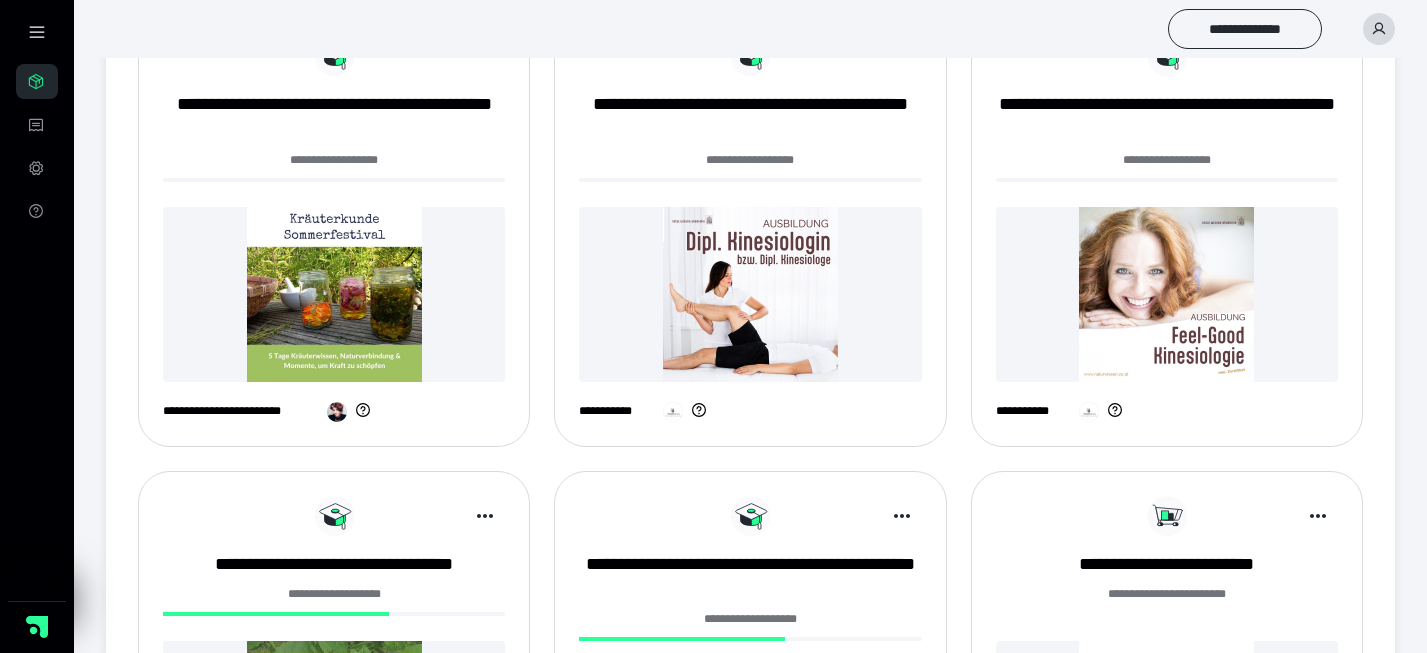 scroll, scrollTop: 1004, scrollLeft: 0, axis: vertical 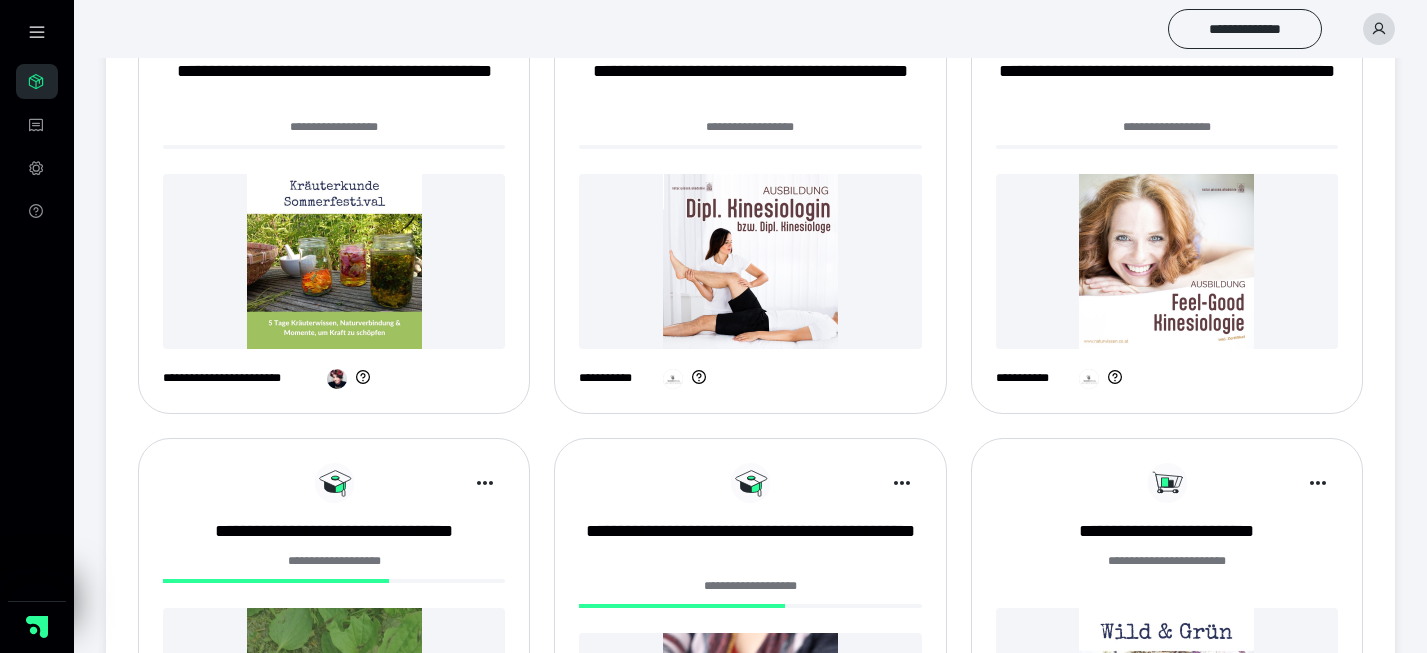 click at bounding box center (334, 261) 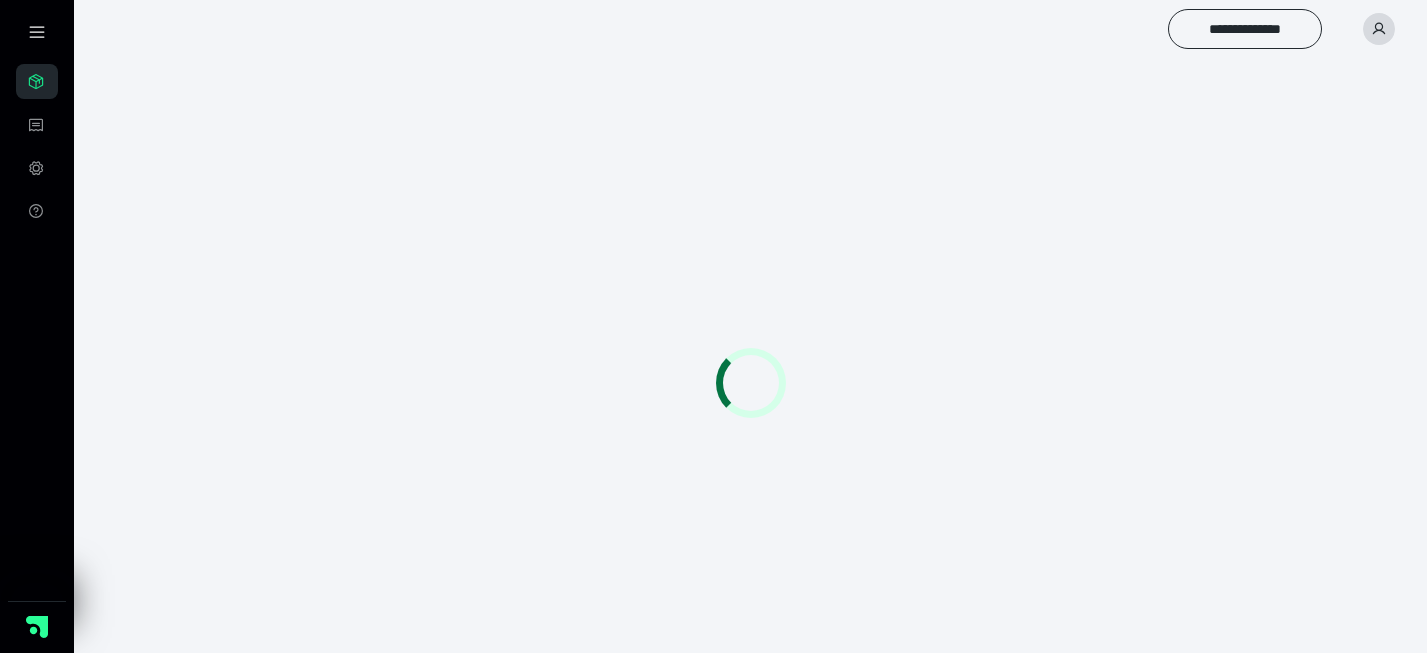 scroll, scrollTop: 0, scrollLeft: 0, axis: both 